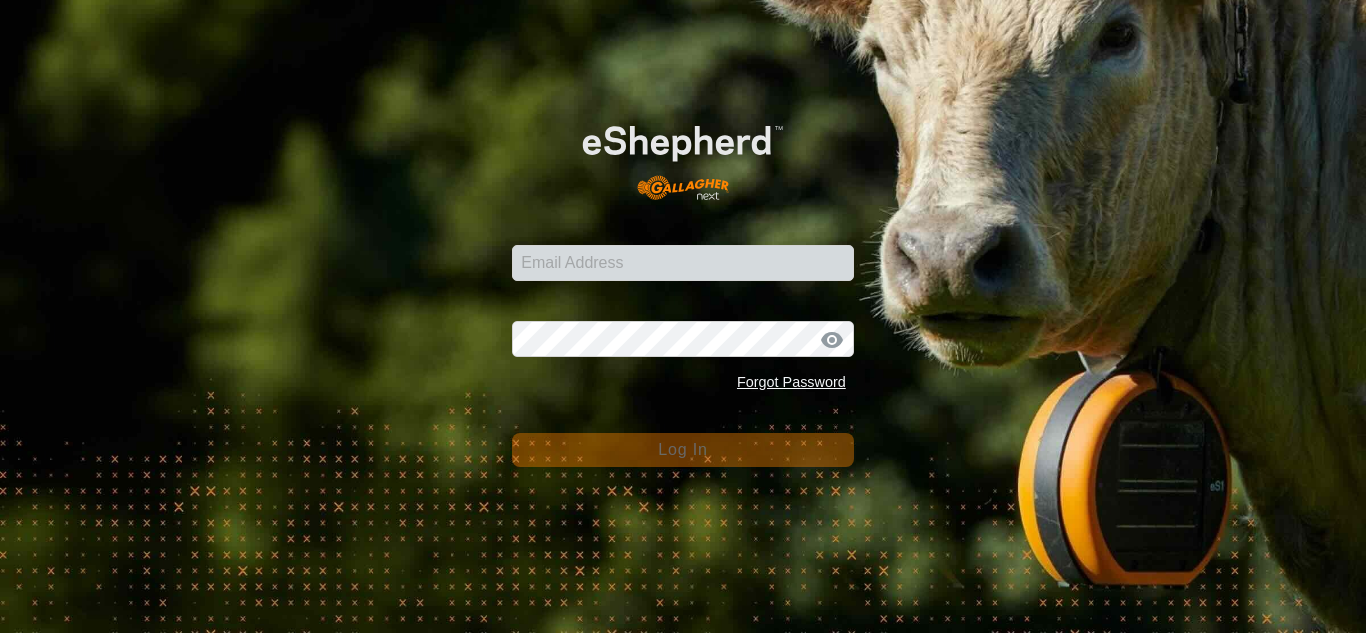 scroll, scrollTop: 0, scrollLeft: 0, axis: both 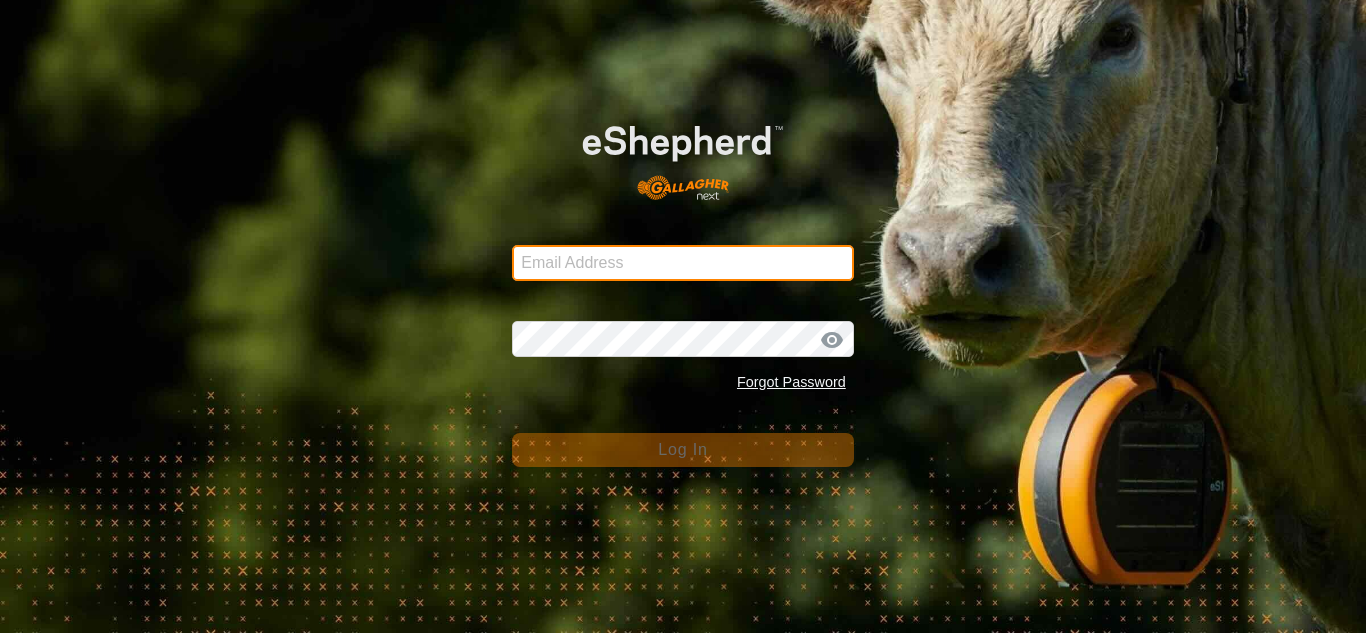 click on "Email Address" at bounding box center (683, 263) 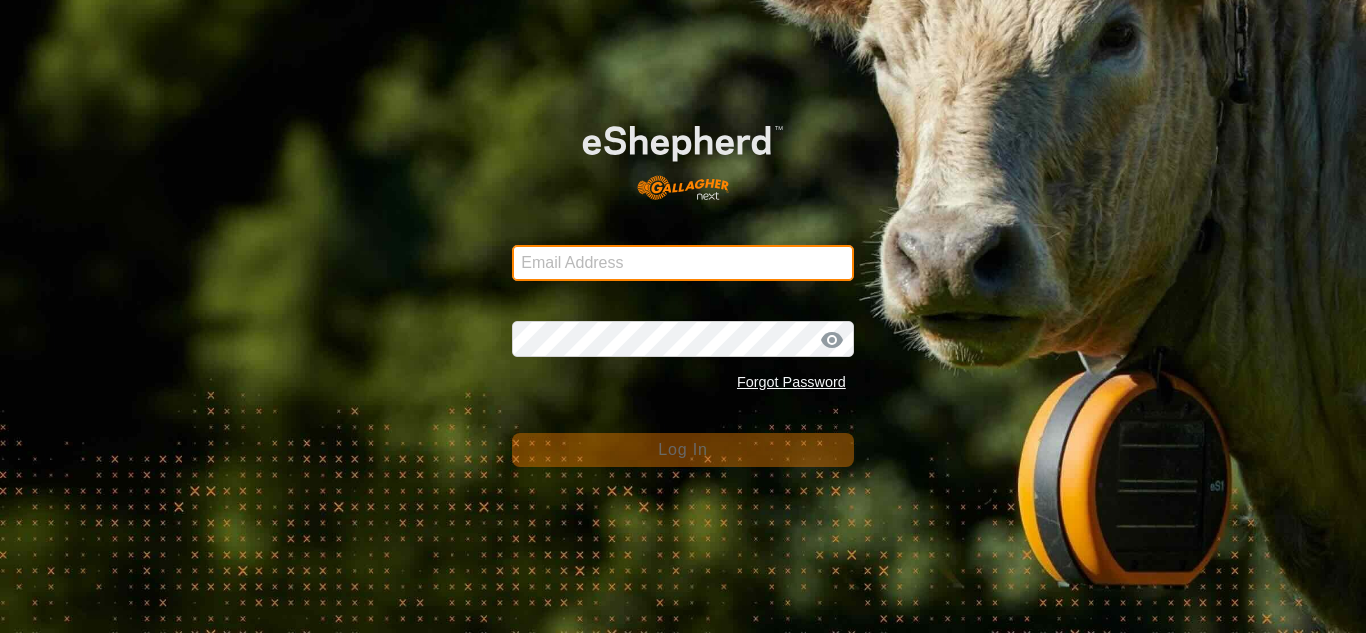 type on "smbowman2014@gmail.com" 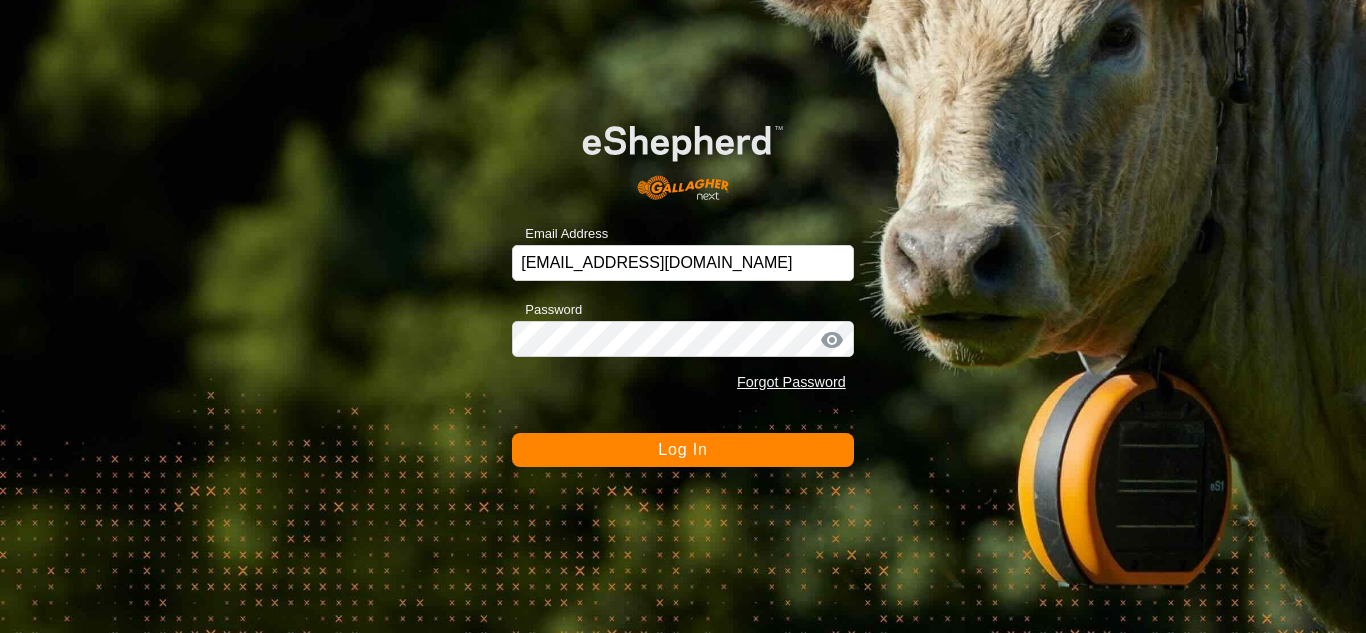 click on "Log In" 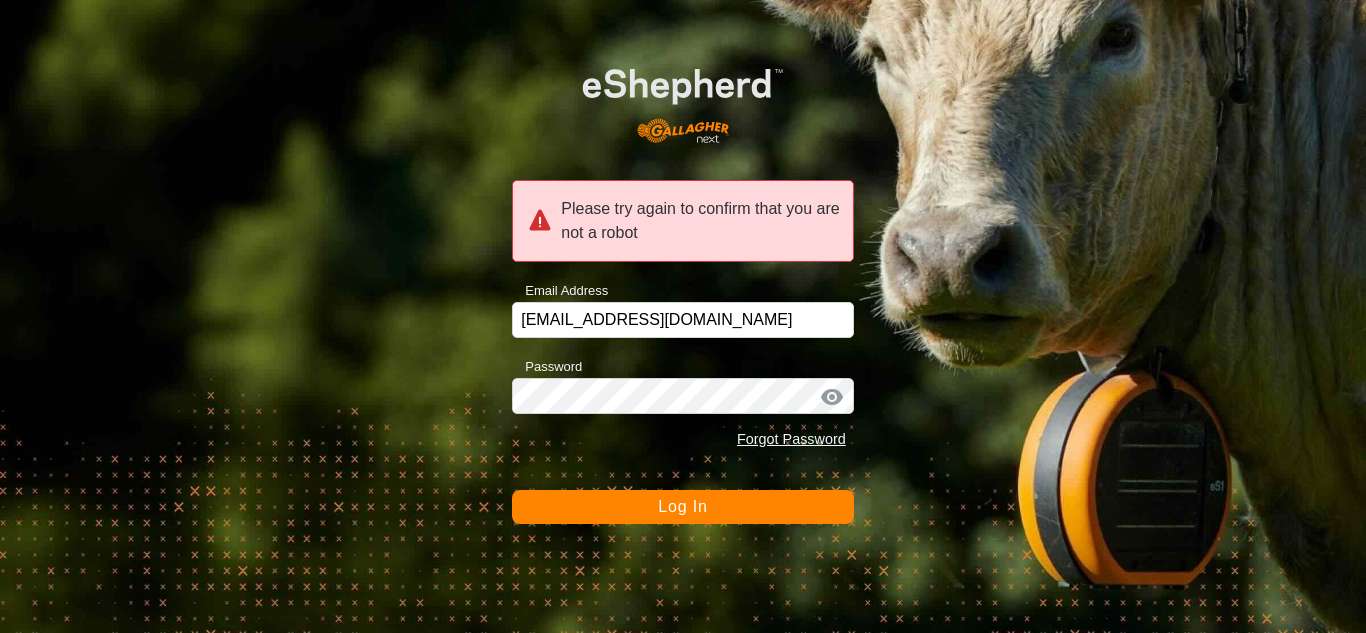 click on "Log In" 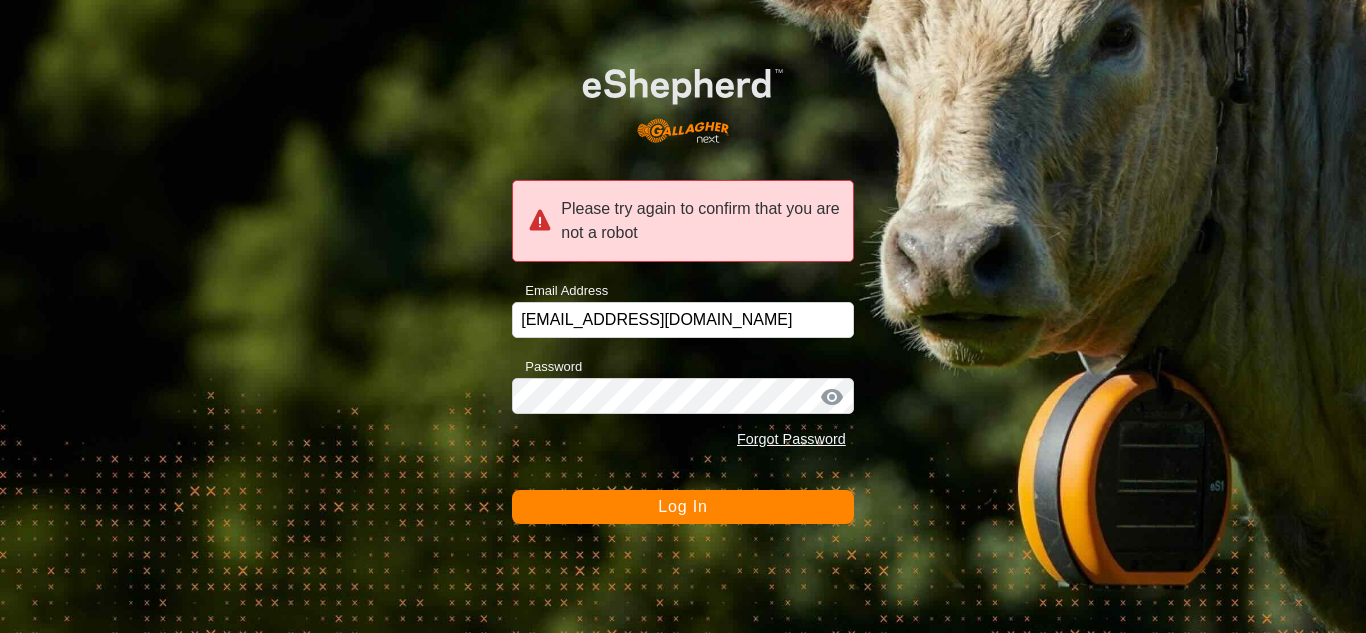 click on "Log In" 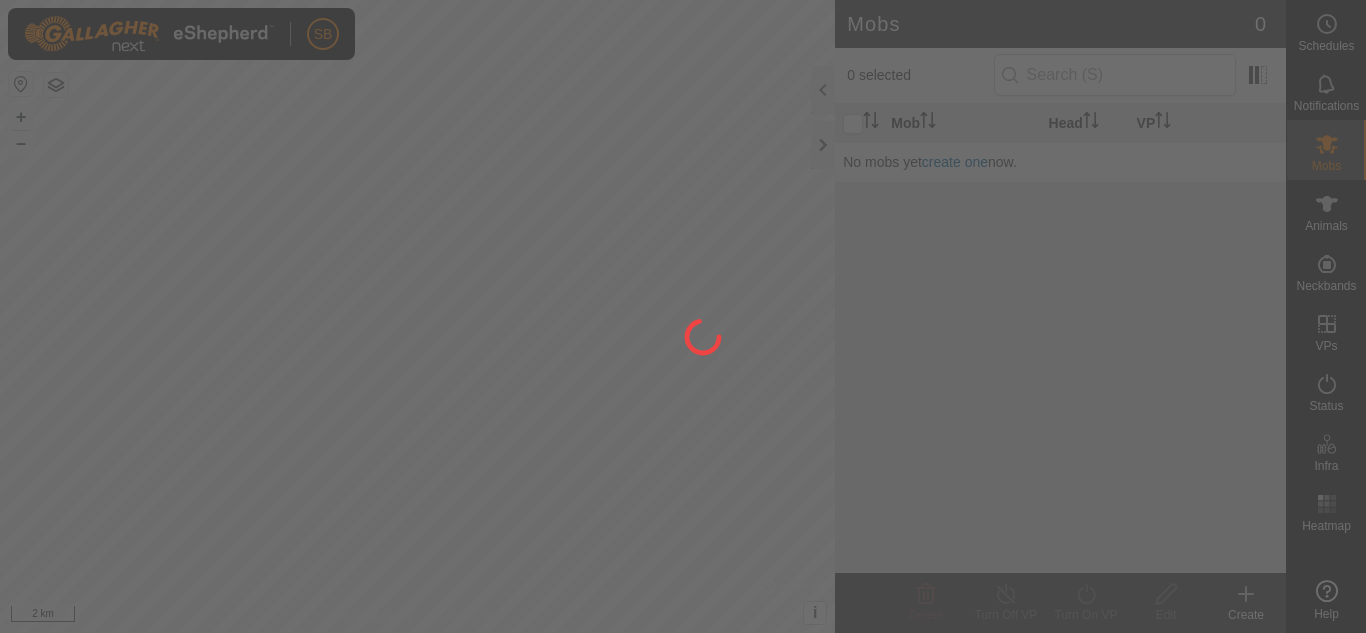 scroll, scrollTop: 0, scrollLeft: 0, axis: both 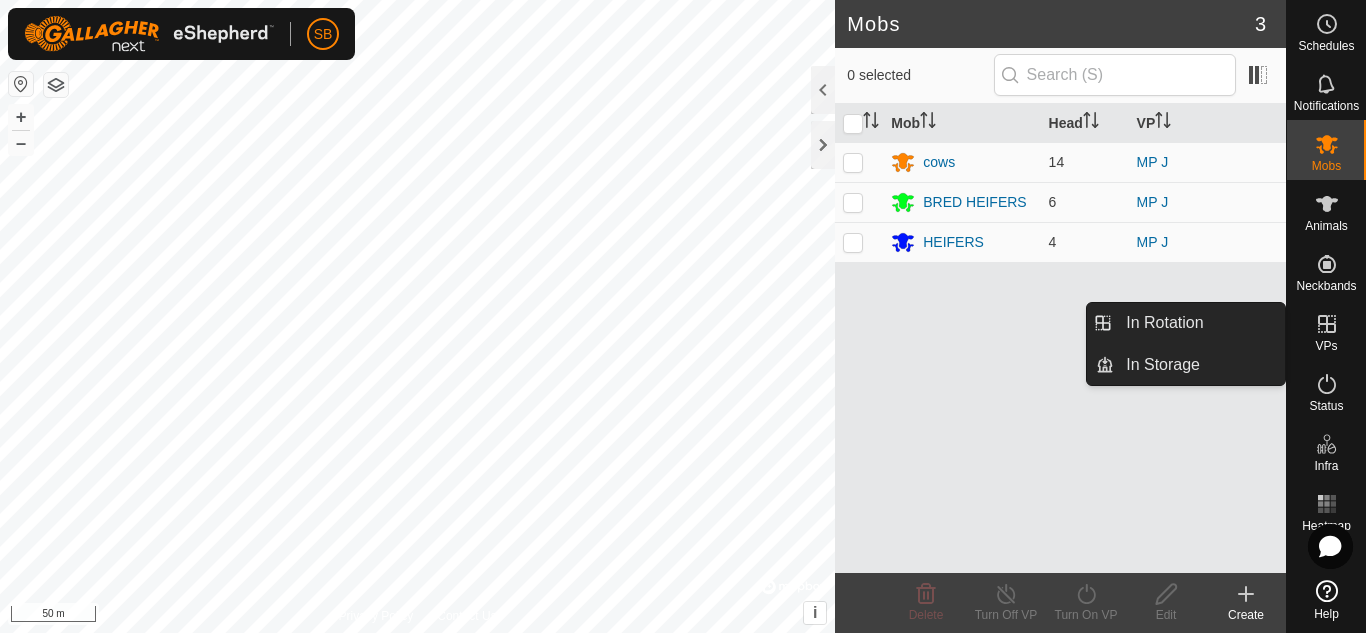 click 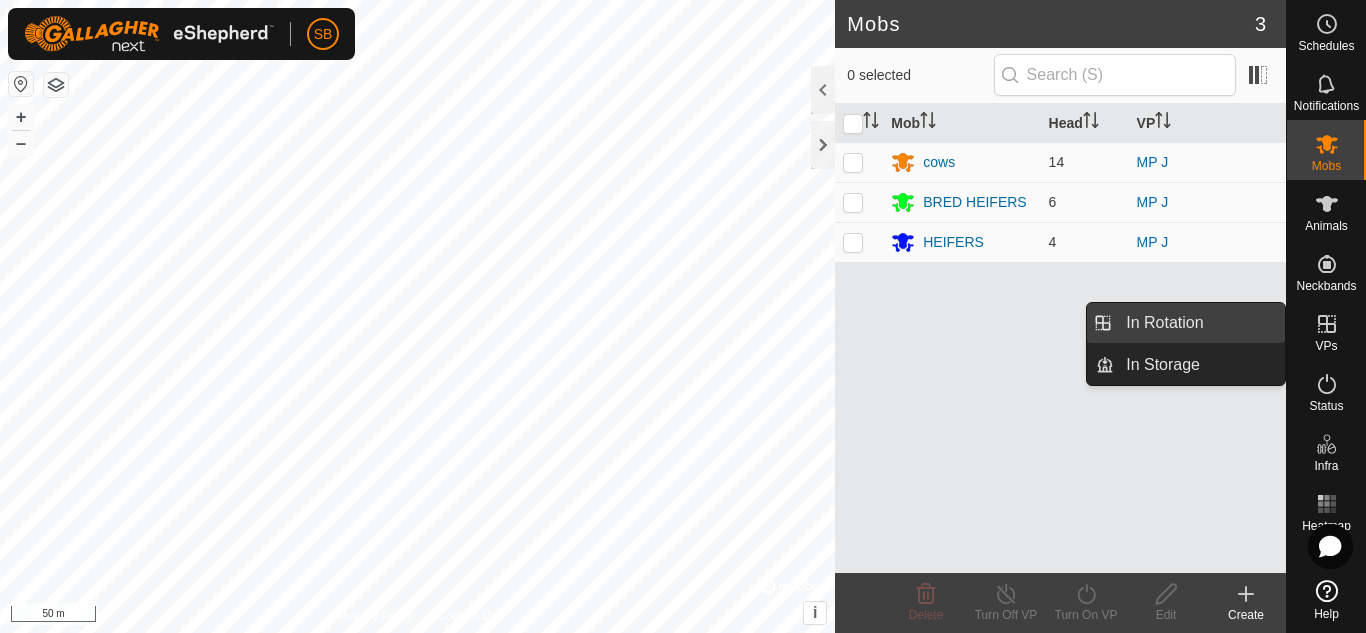 click on "In Rotation" at bounding box center [1199, 323] 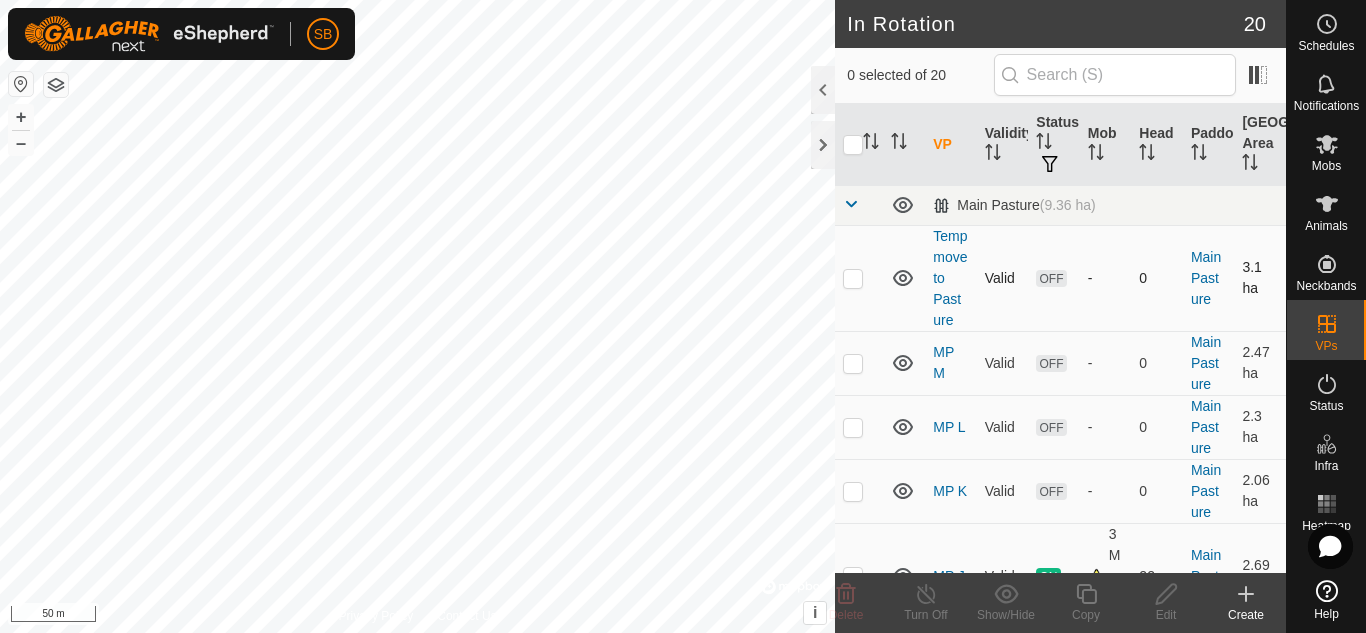 checkbox on "true" 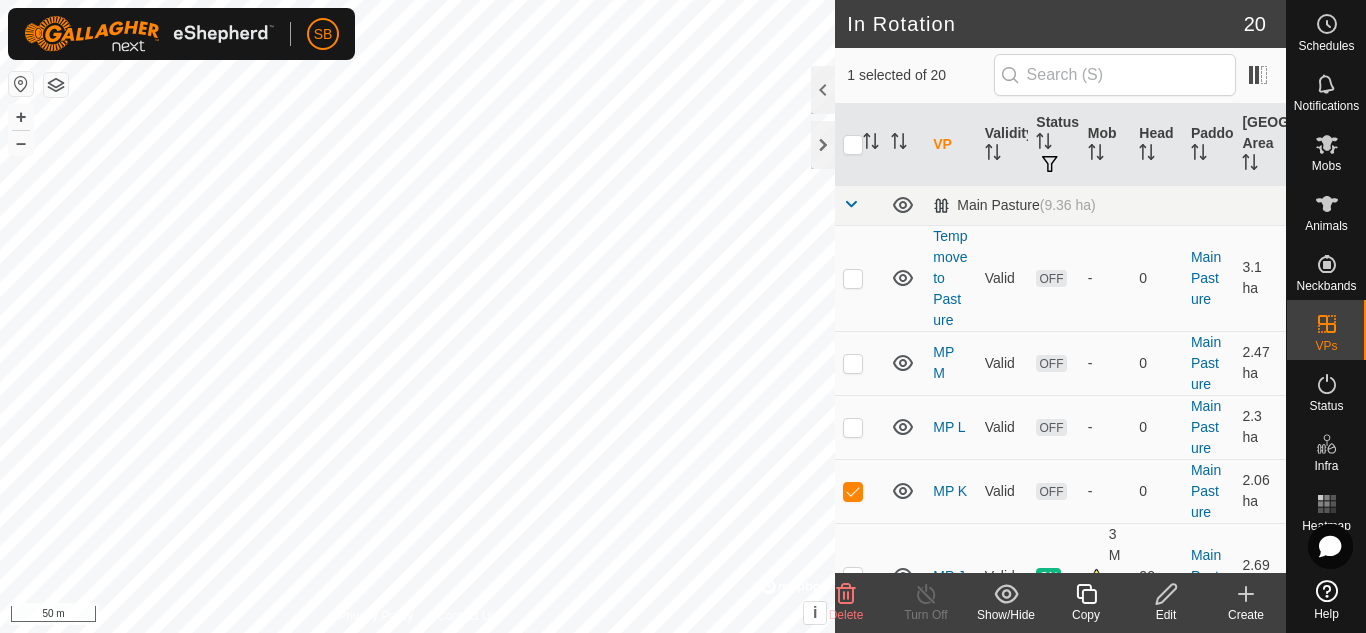 click on "Edit" 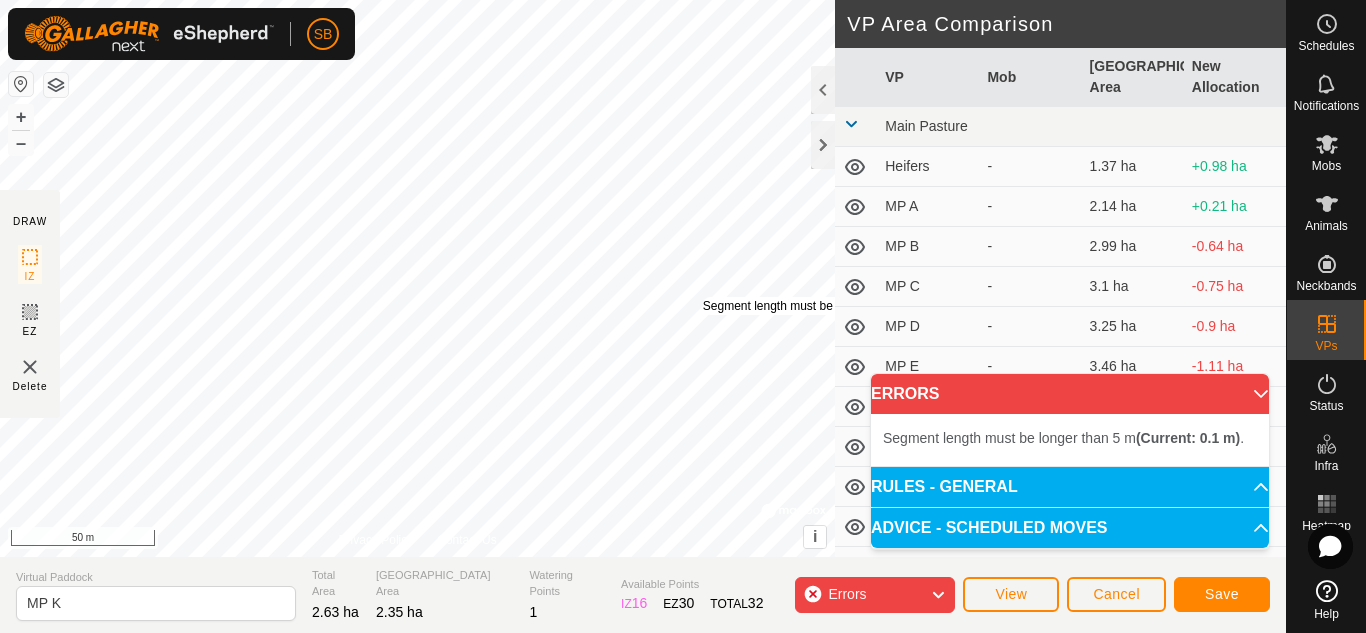click on "Segment length must be longer than 5 m  (Current: 0.1 m) ." at bounding box center [857, 306] 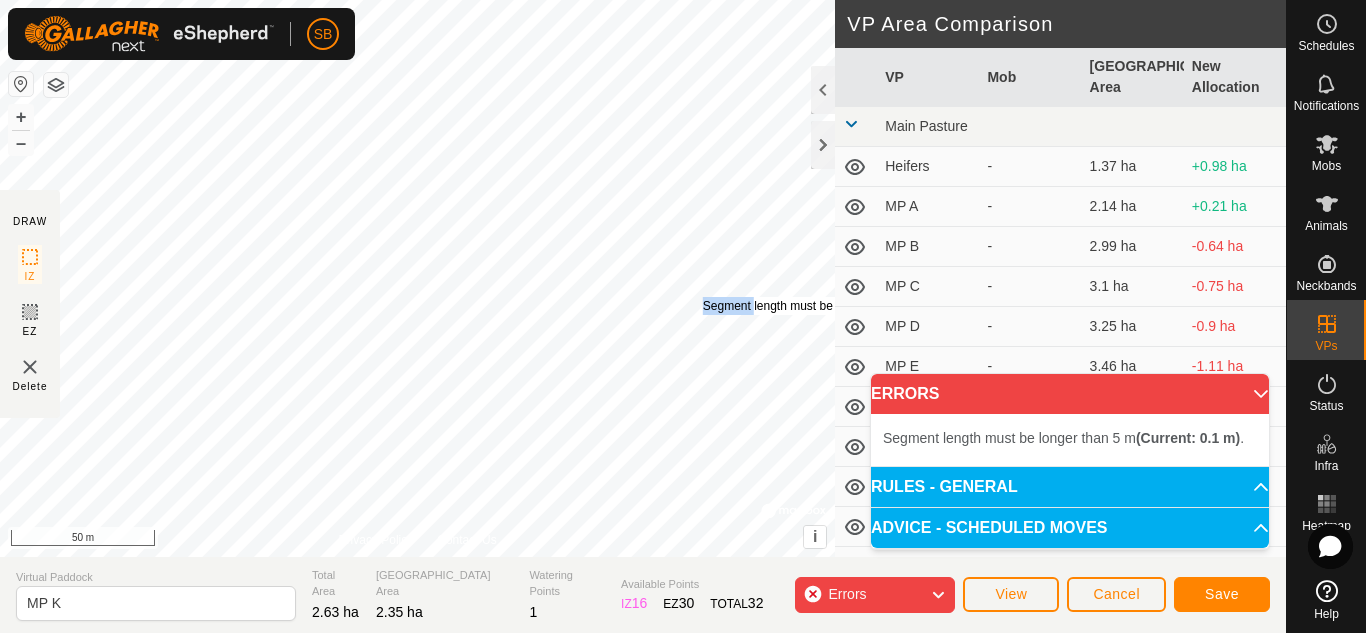 click on "Segment length must be longer than 5 m  (Current: 0.1 m) ." at bounding box center [857, 306] 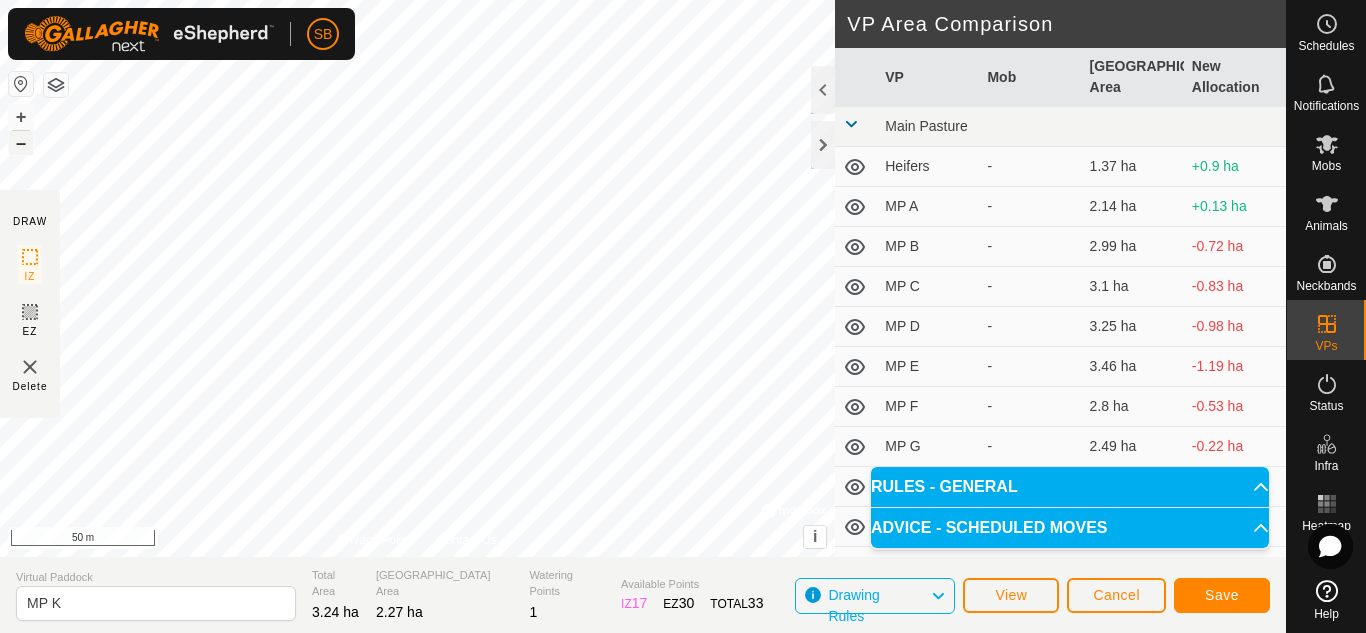 click on "–" at bounding box center (21, 143) 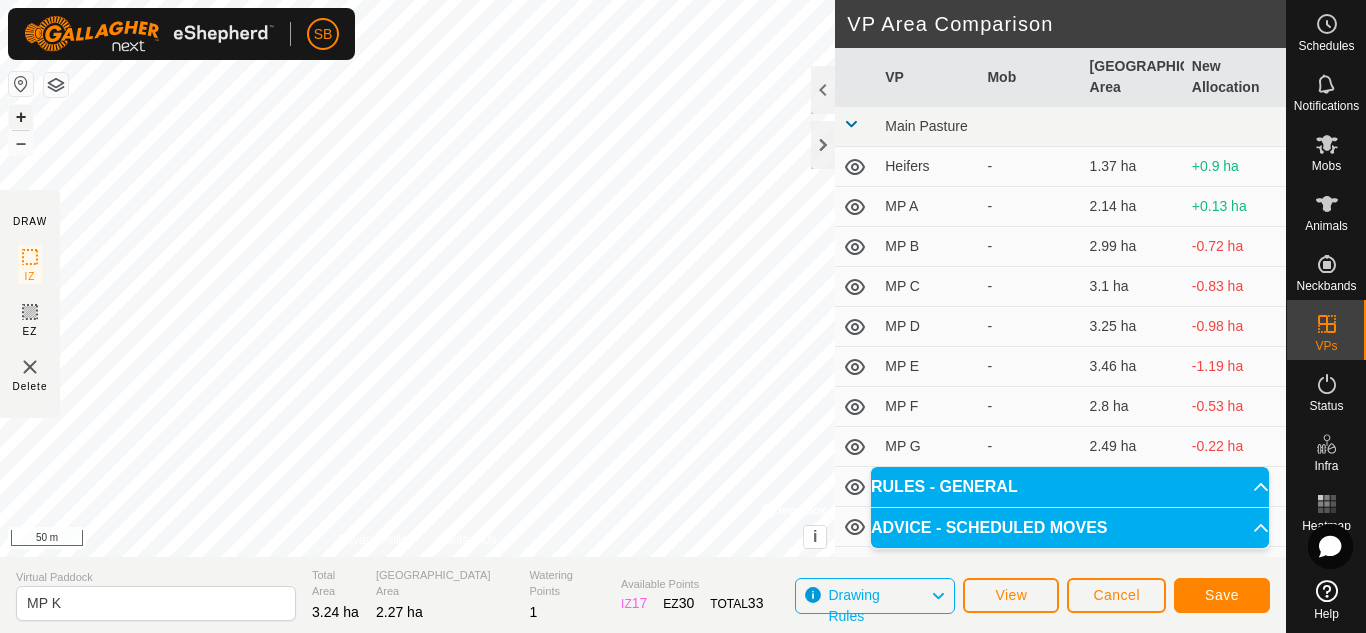 click on "+" at bounding box center [21, 117] 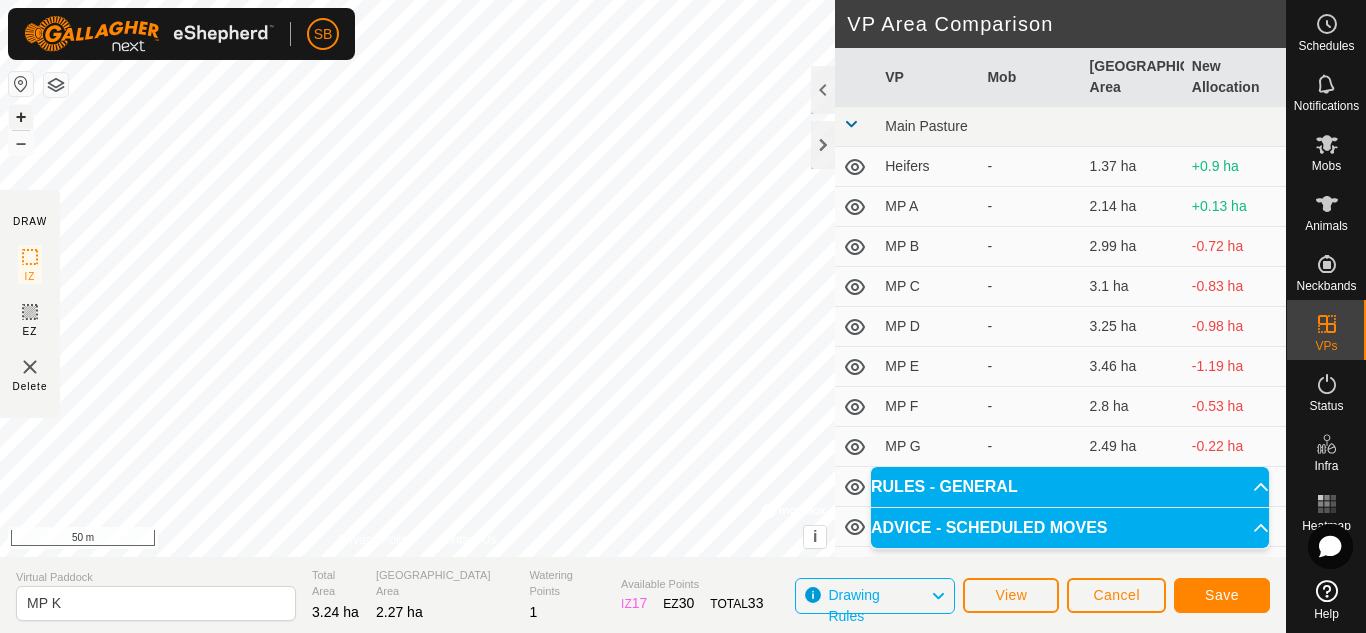 click on "+" at bounding box center [21, 117] 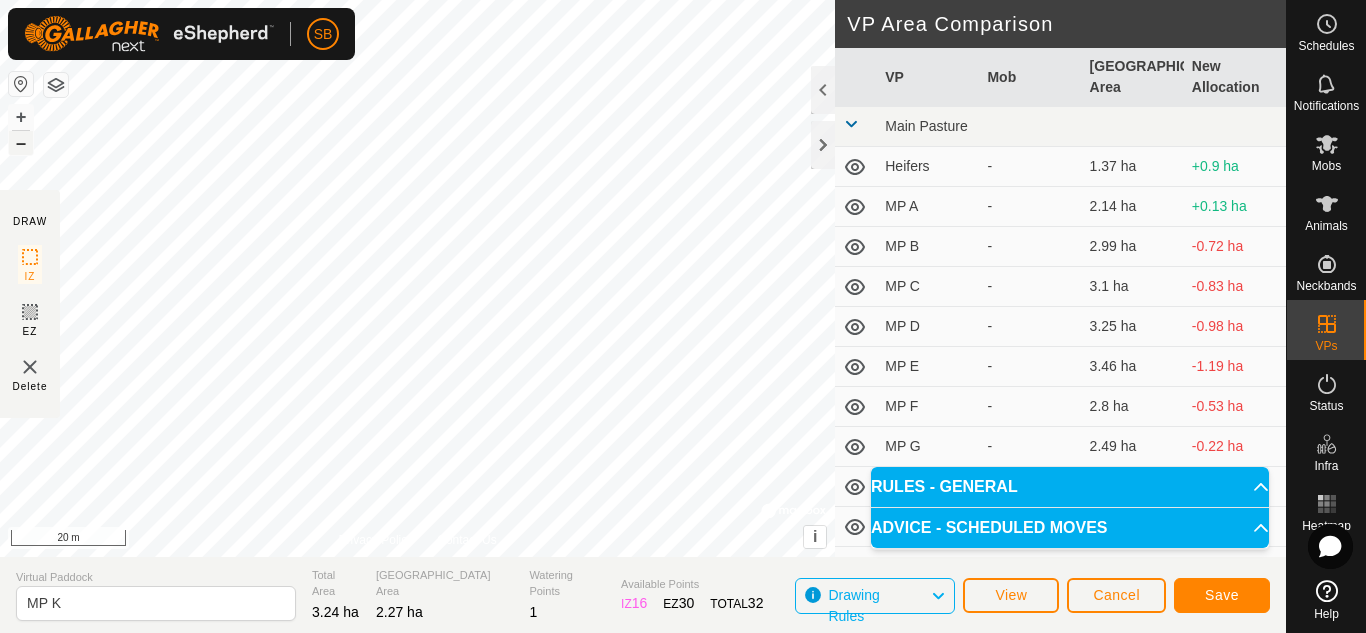 click on "–" at bounding box center [21, 143] 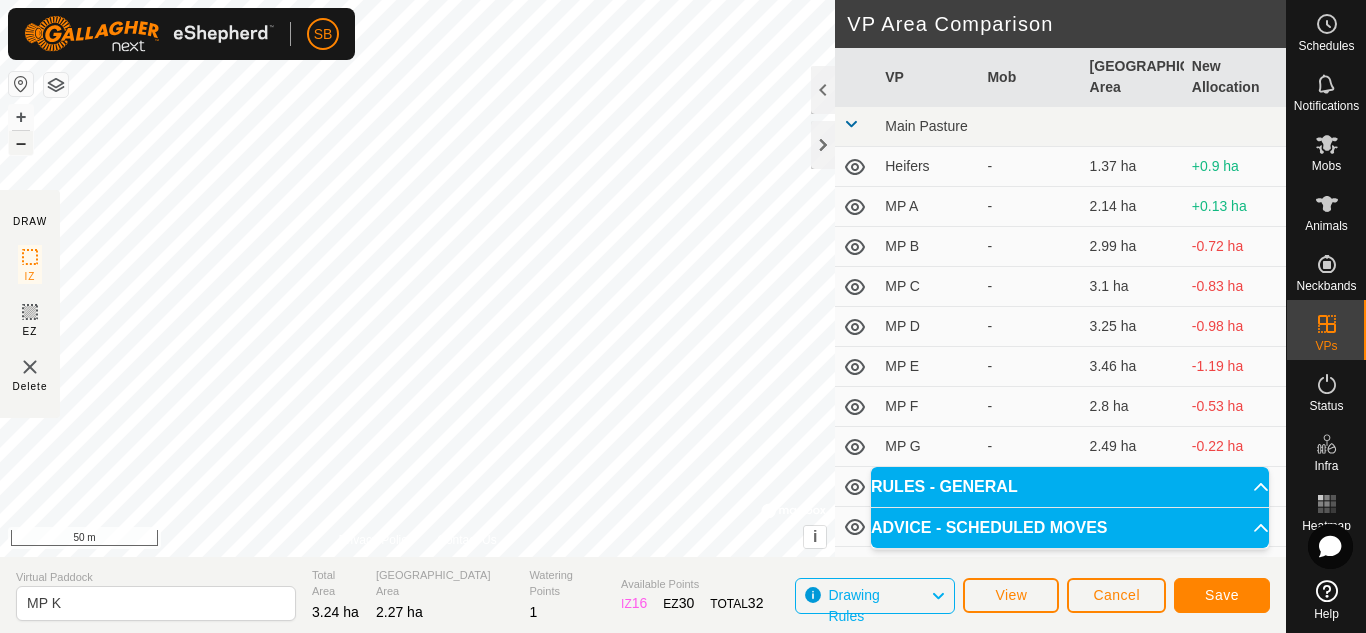 click on "–" at bounding box center (21, 143) 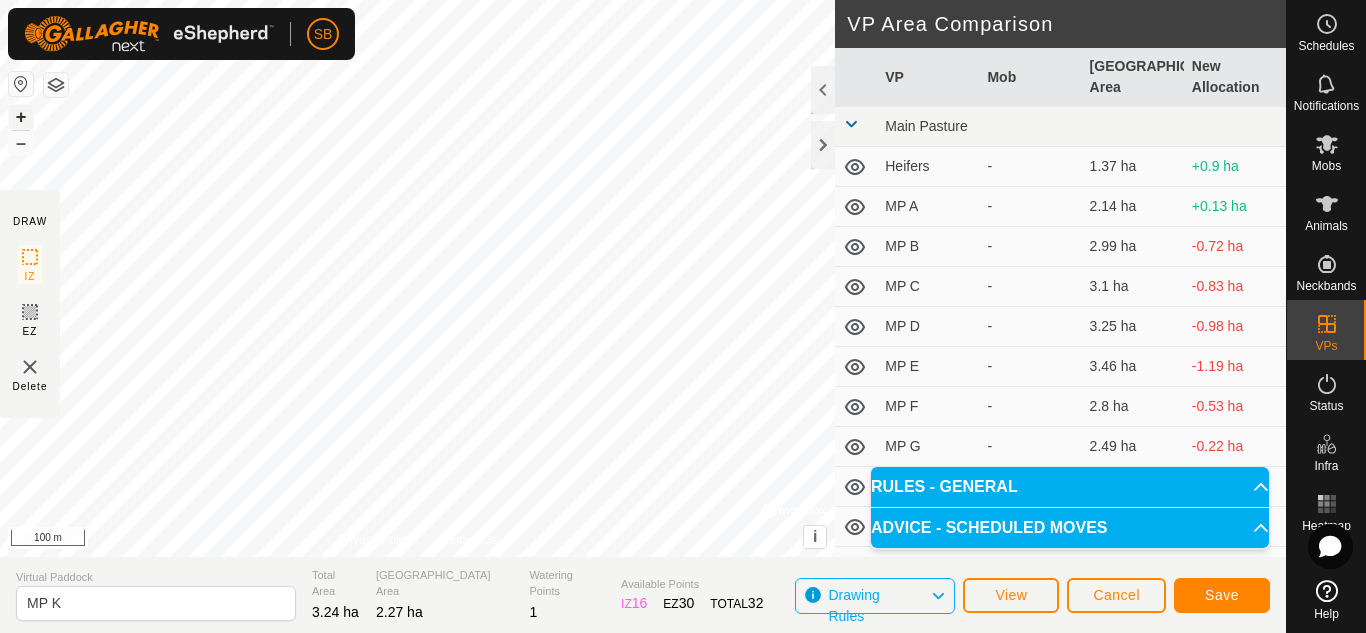 click on "+" at bounding box center (21, 117) 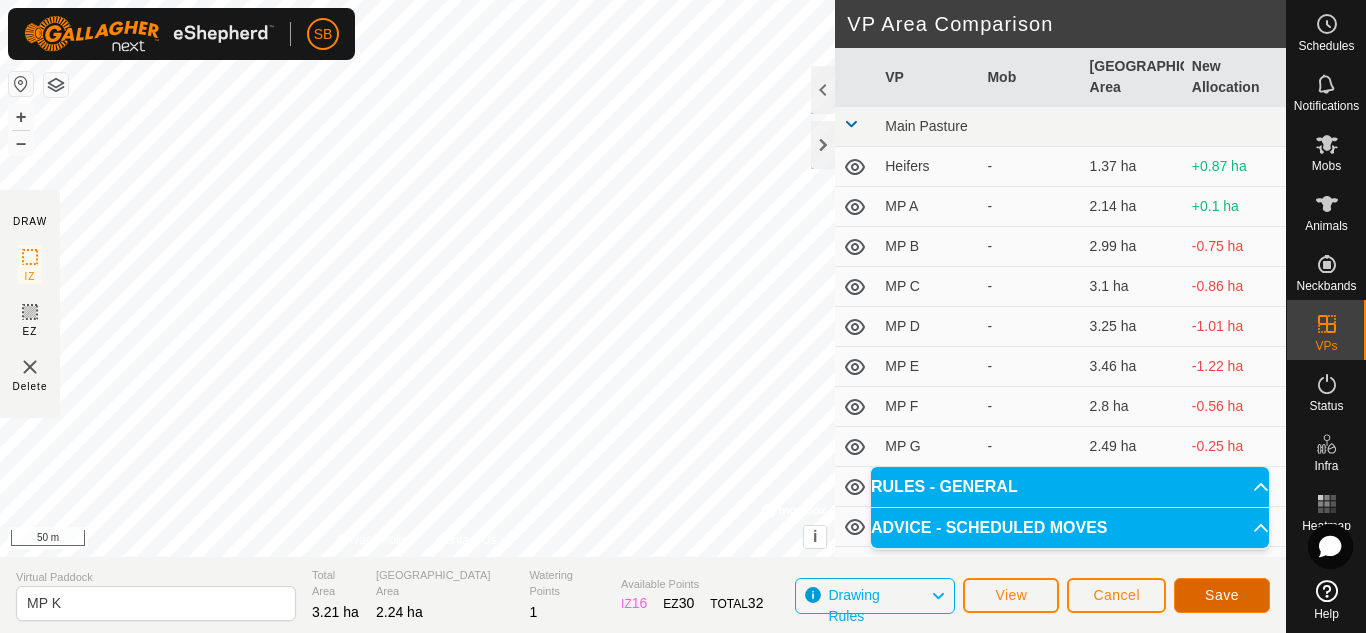 click on "Save" 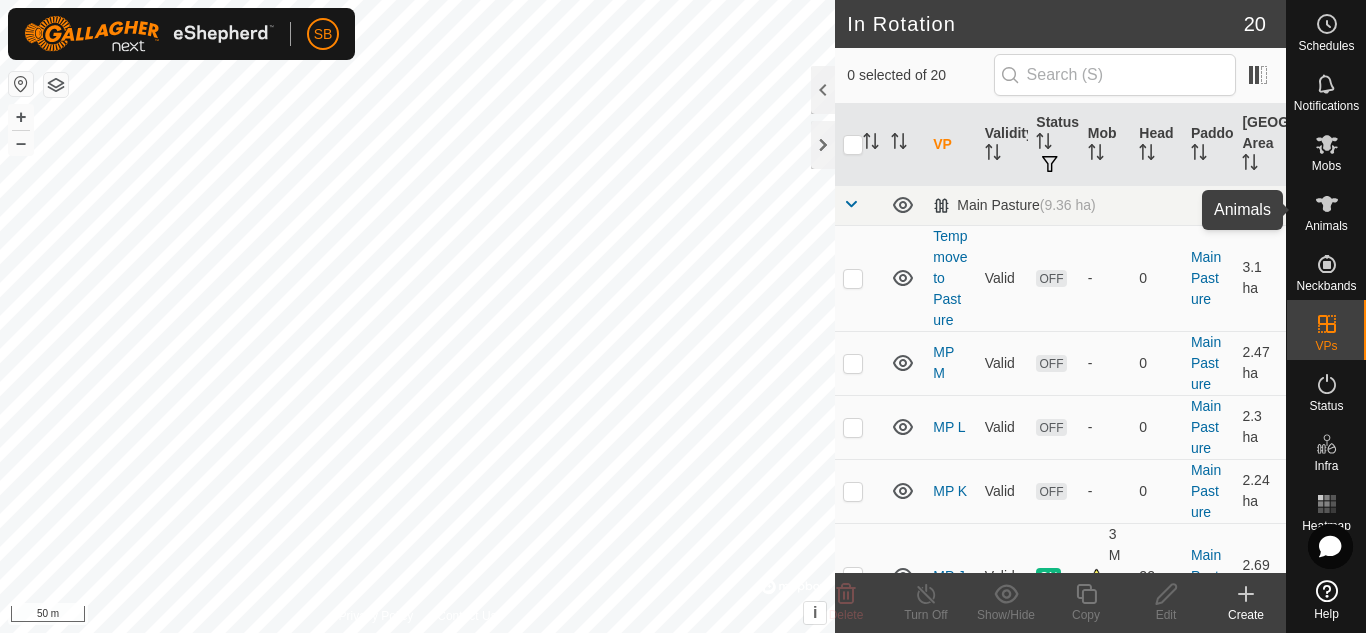 click on "Animals" at bounding box center [1326, 226] 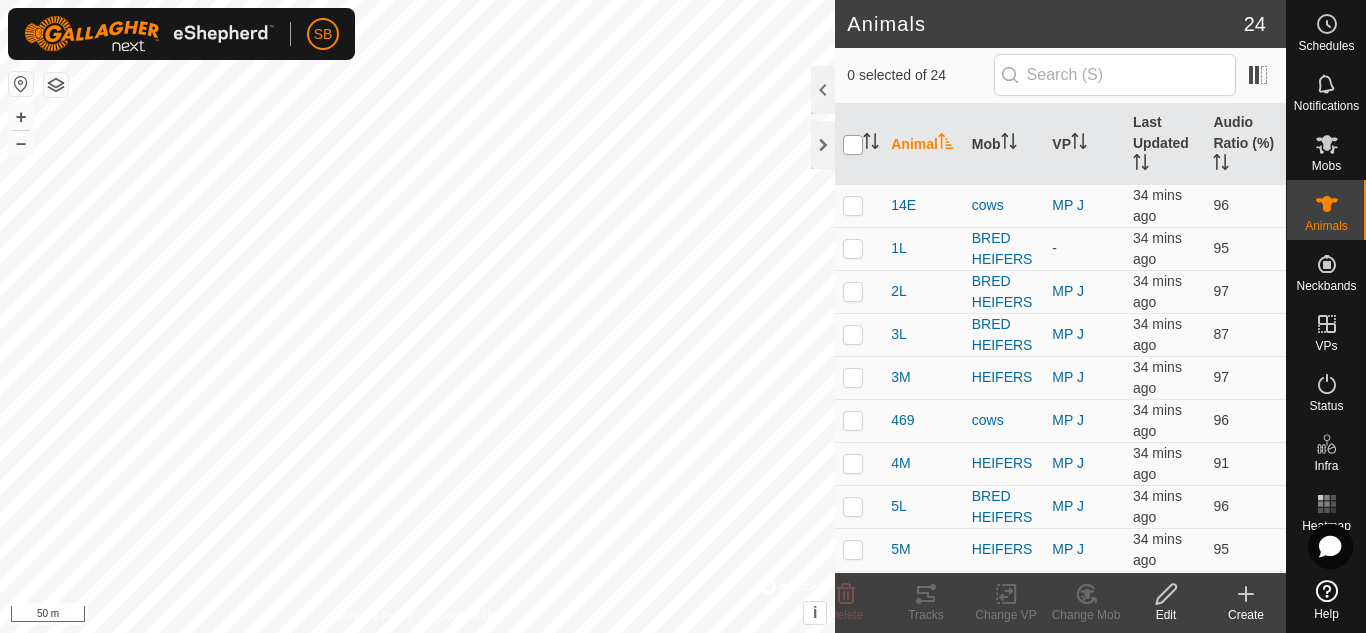 click at bounding box center [853, 145] 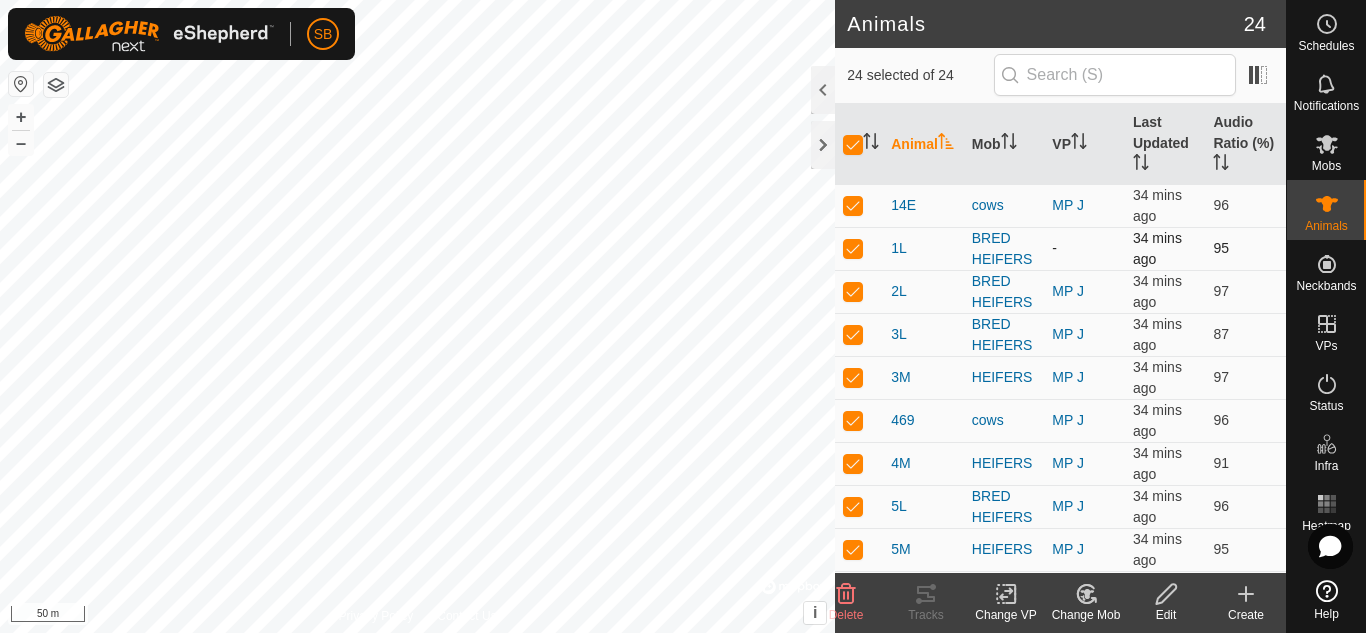 click at bounding box center [853, 248] 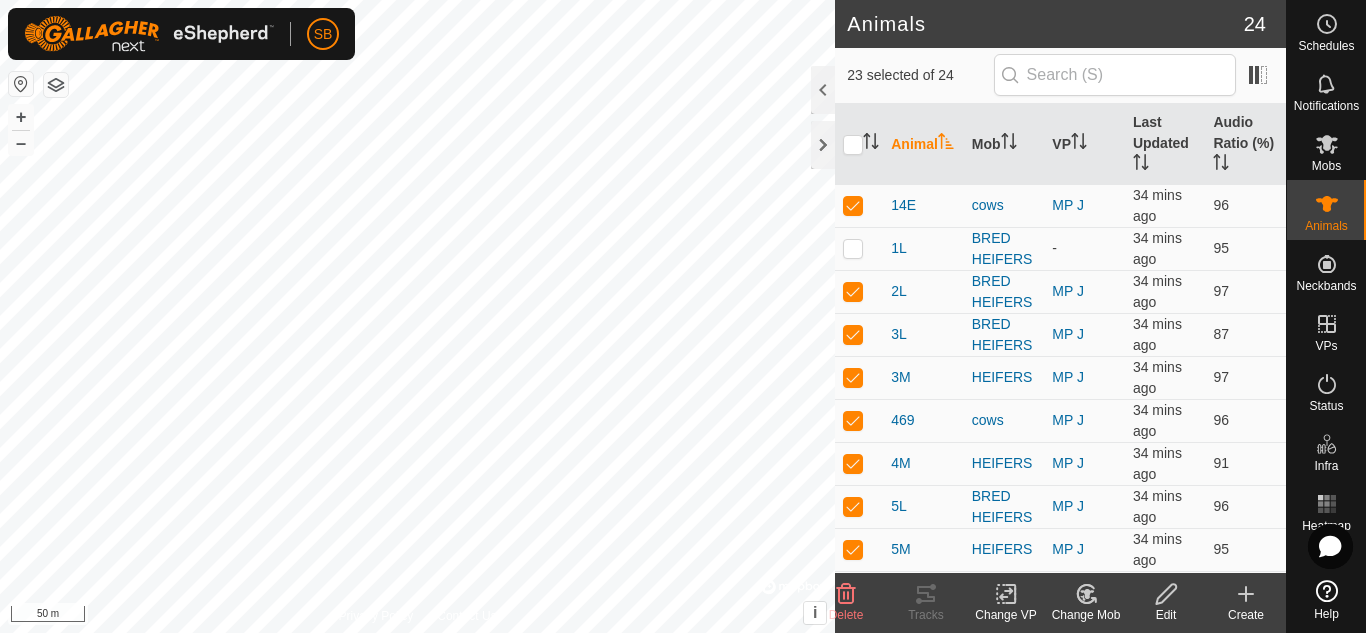 click 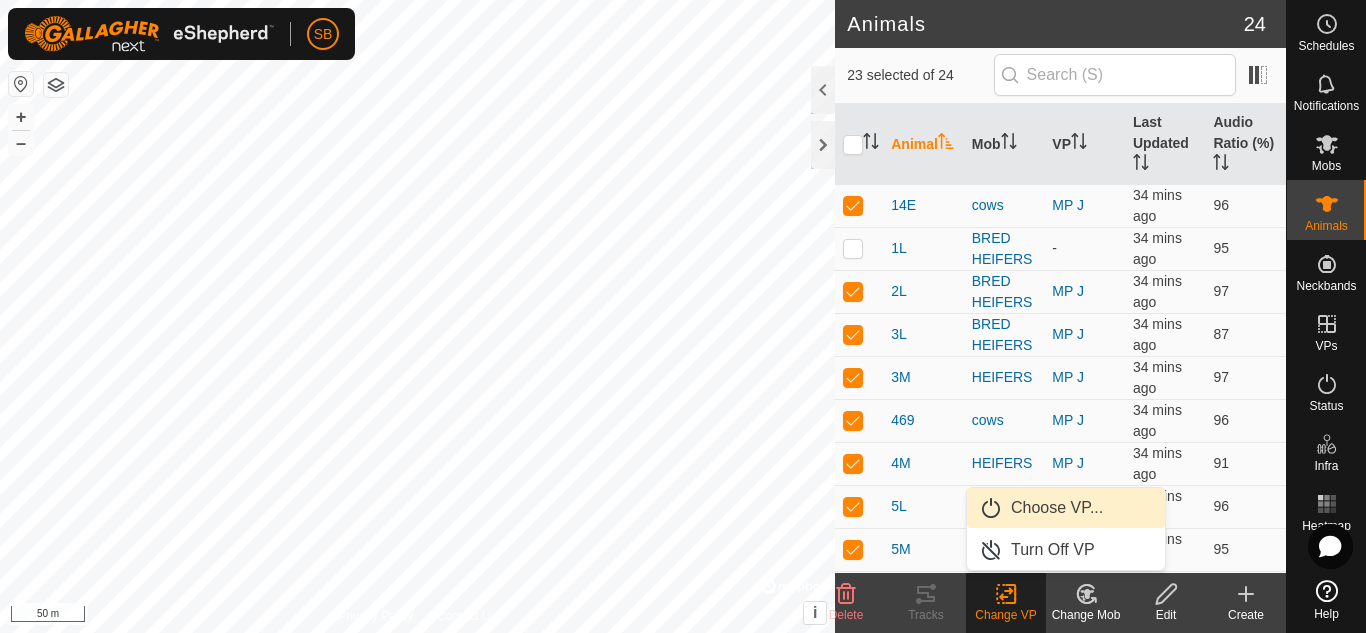 click on "Choose VP..." at bounding box center [1066, 508] 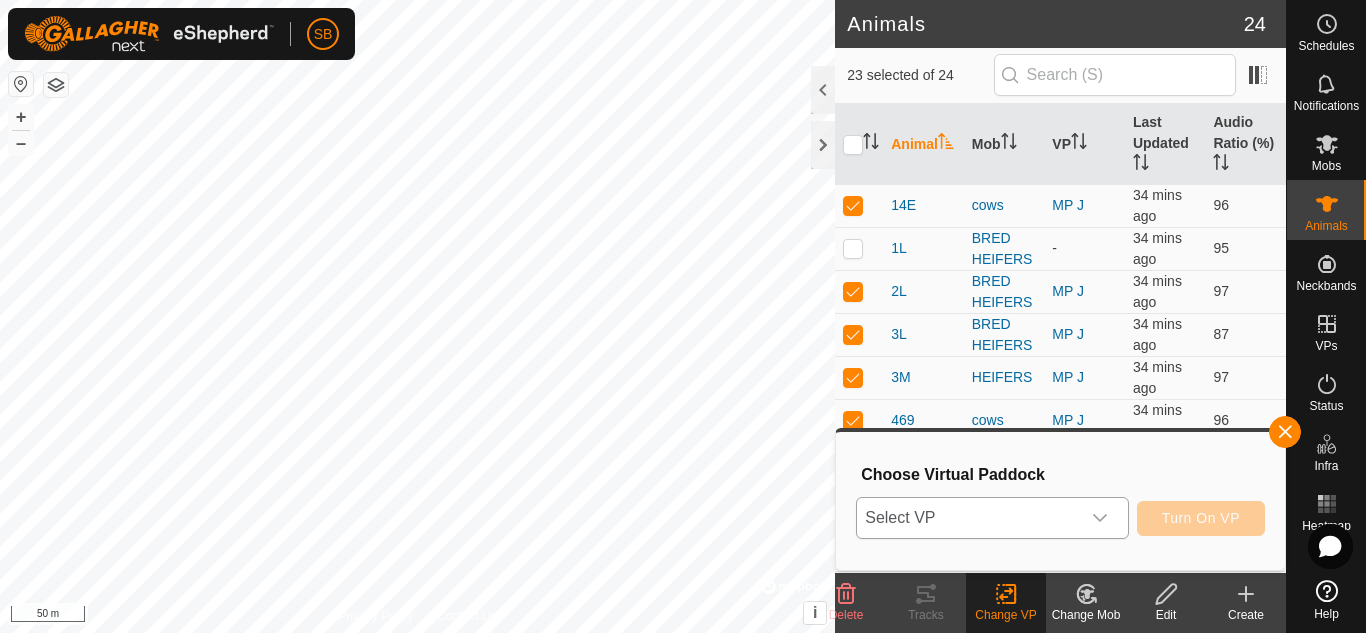 click 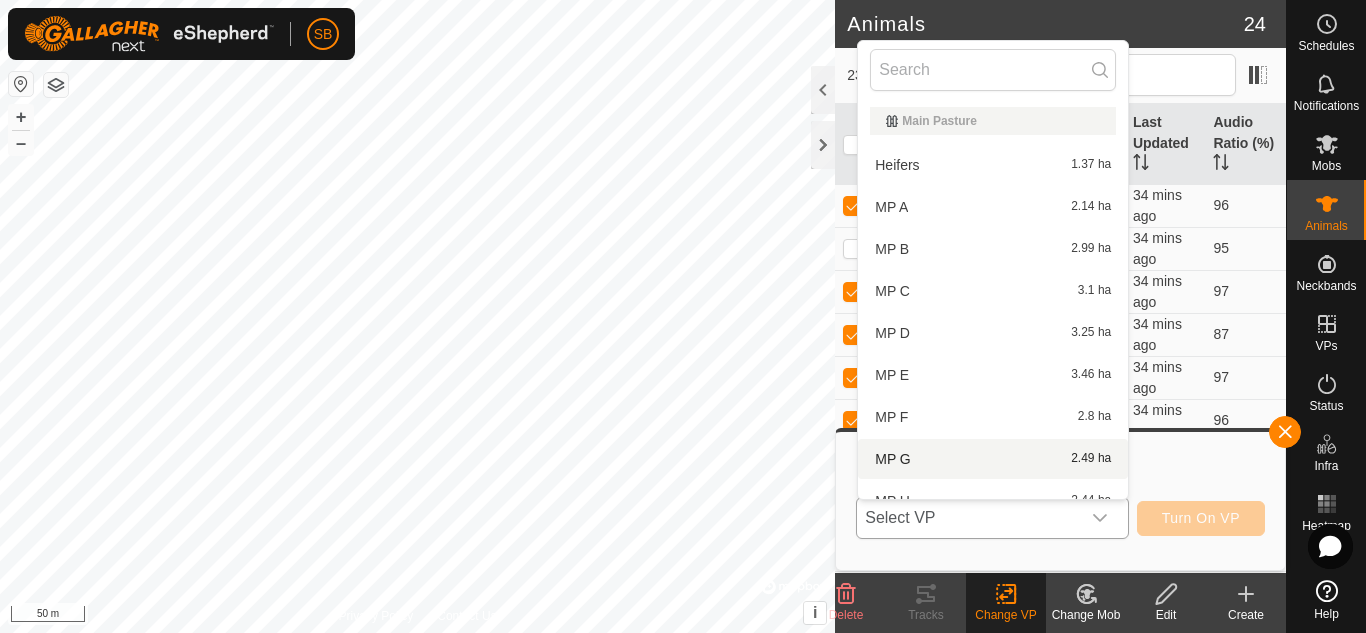 scroll, scrollTop: 22, scrollLeft: 0, axis: vertical 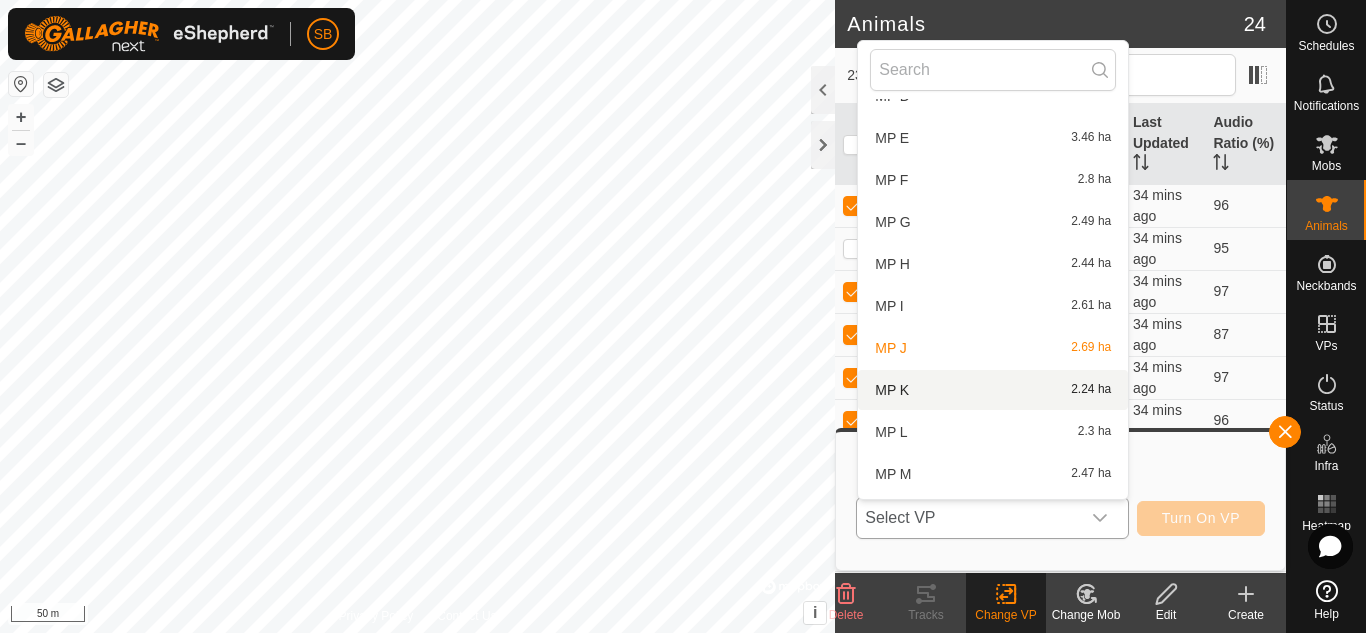 click on "MP K  2.24 ha" at bounding box center (993, 390) 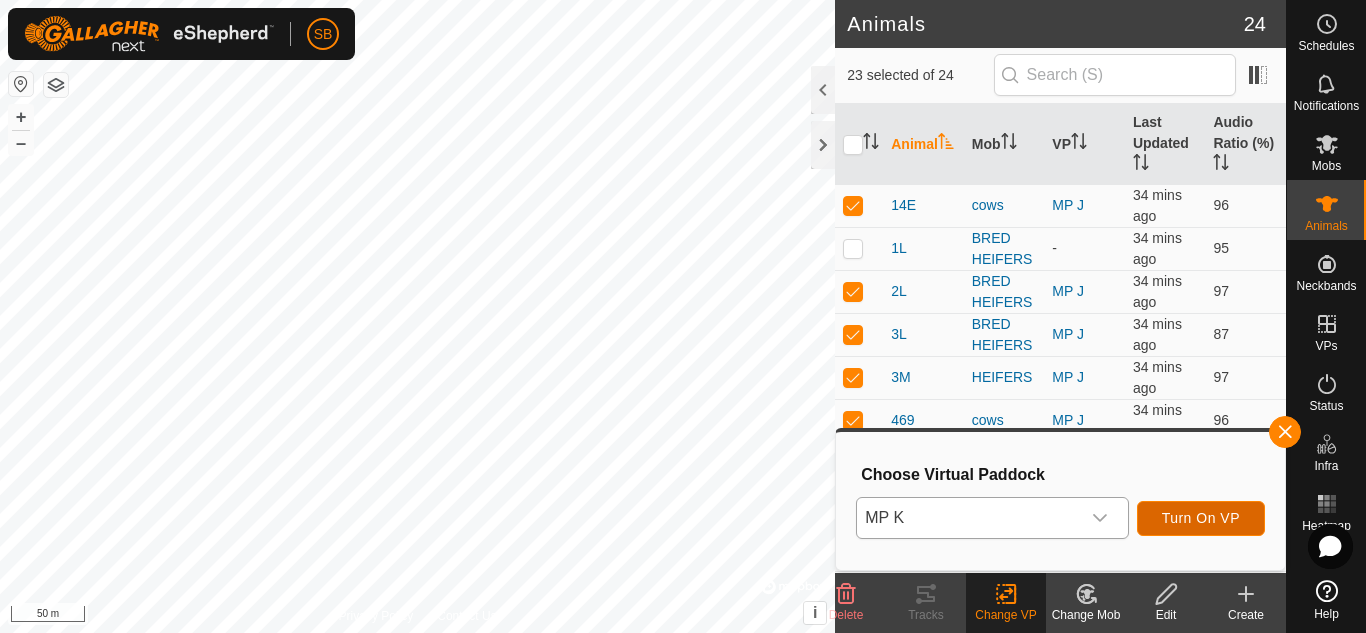 click on "Turn On VP" at bounding box center [1201, 518] 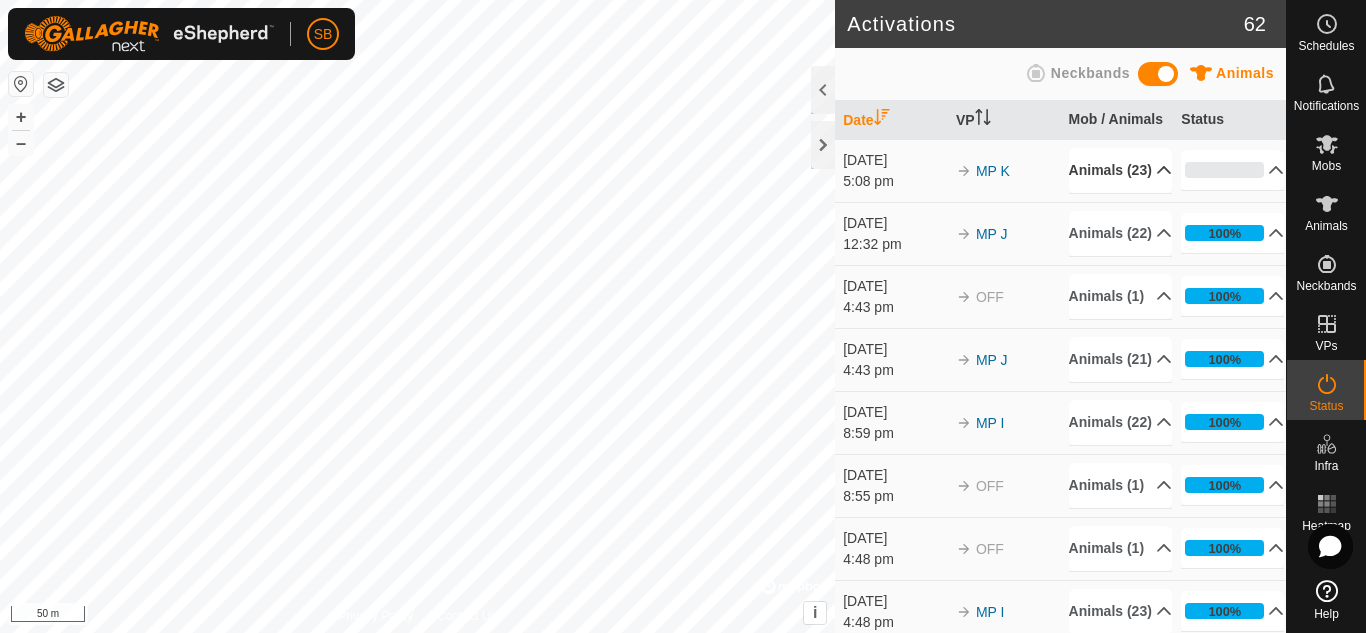 click on "Animals (23)" at bounding box center [1120, 170] 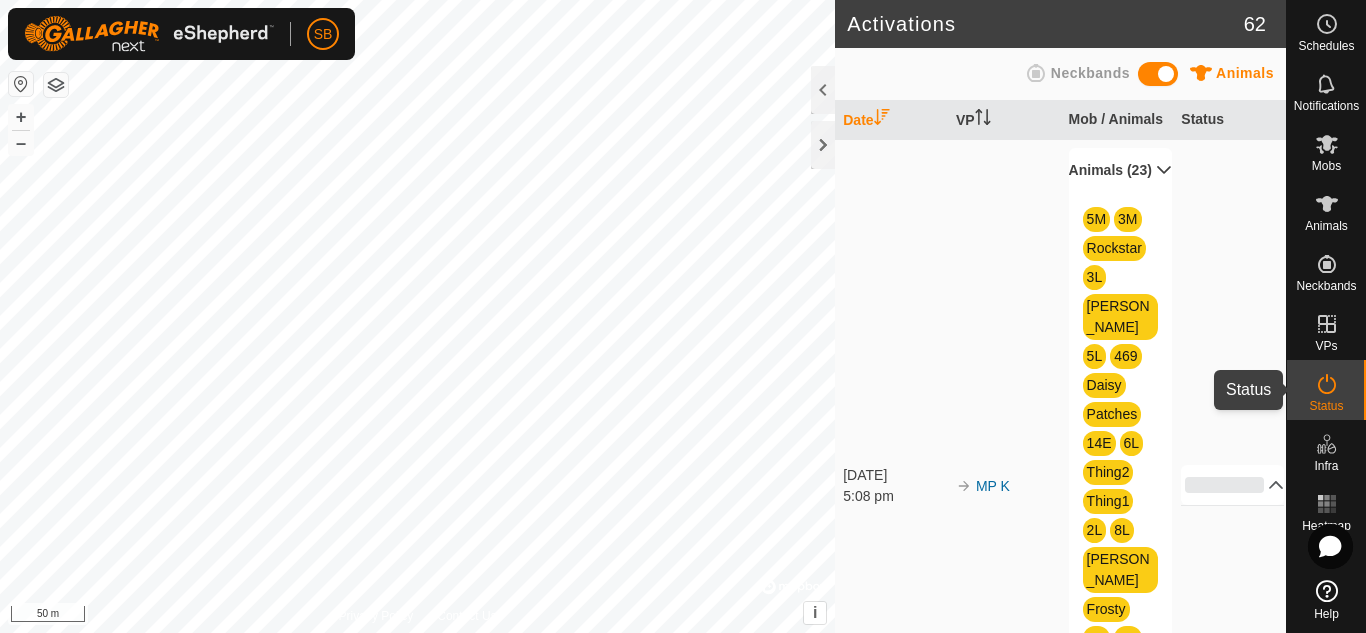 click on "Status" at bounding box center [1326, 406] 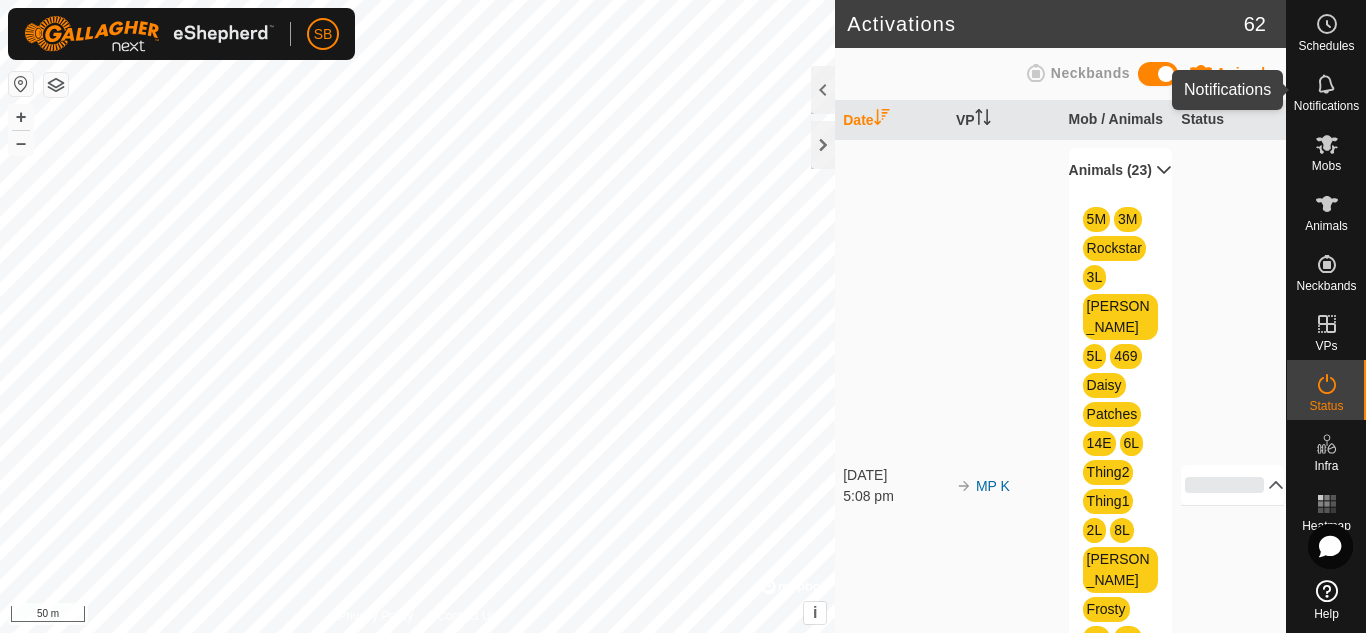 click on "Notifications" at bounding box center [1326, 106] 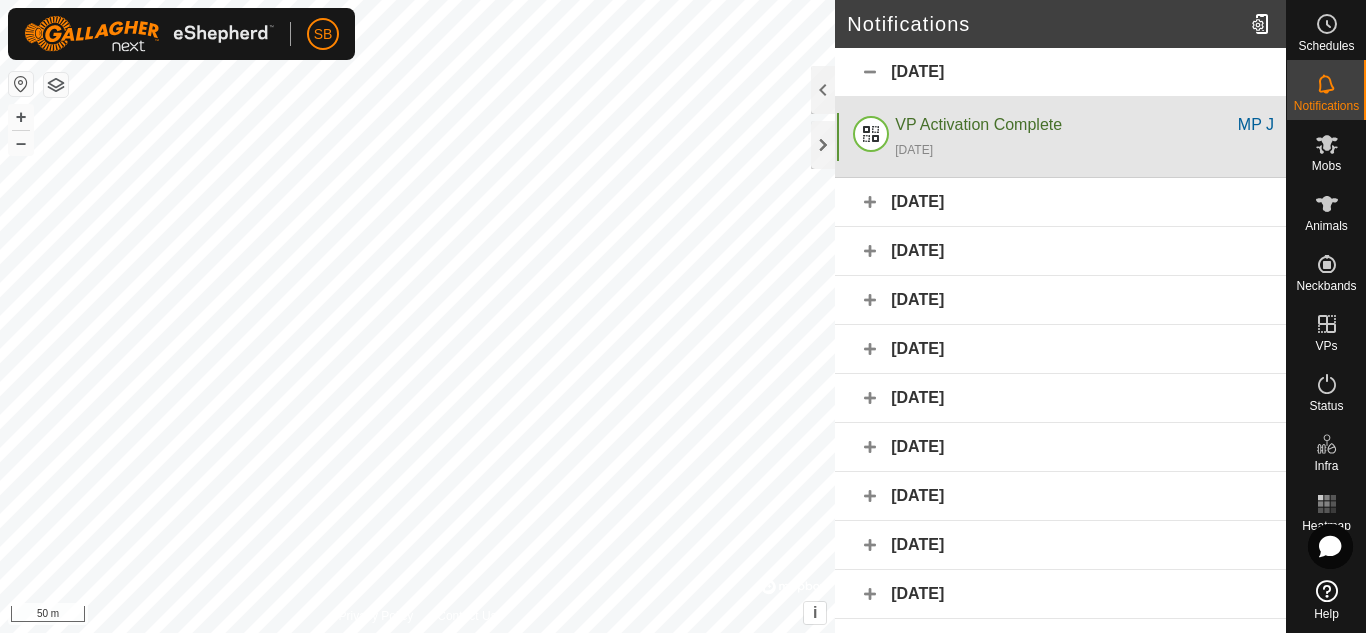 click on "[DATE]" 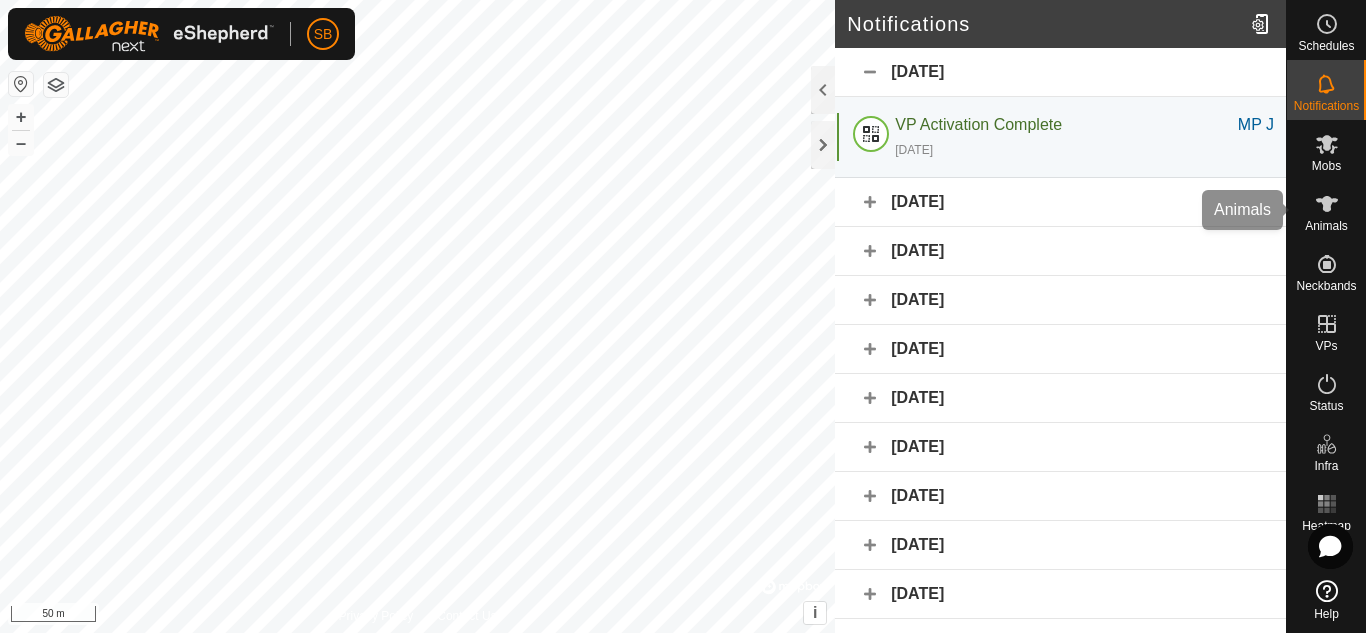 click 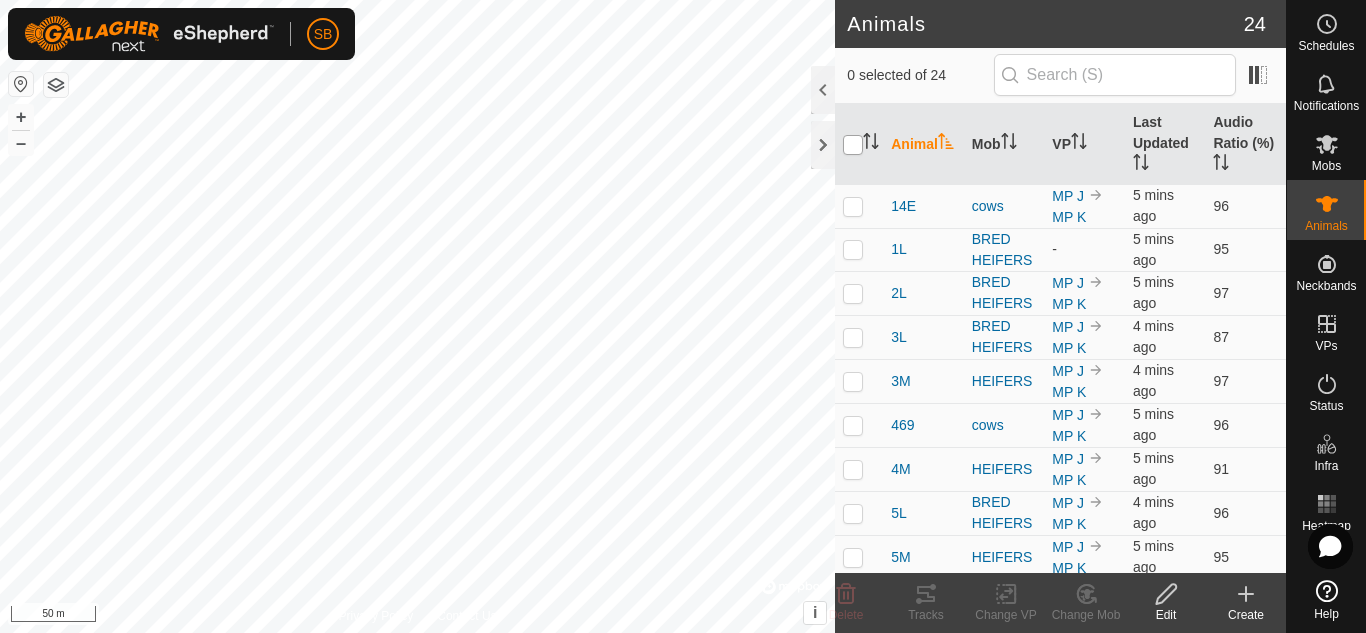 click at bounding box center (853, 145) 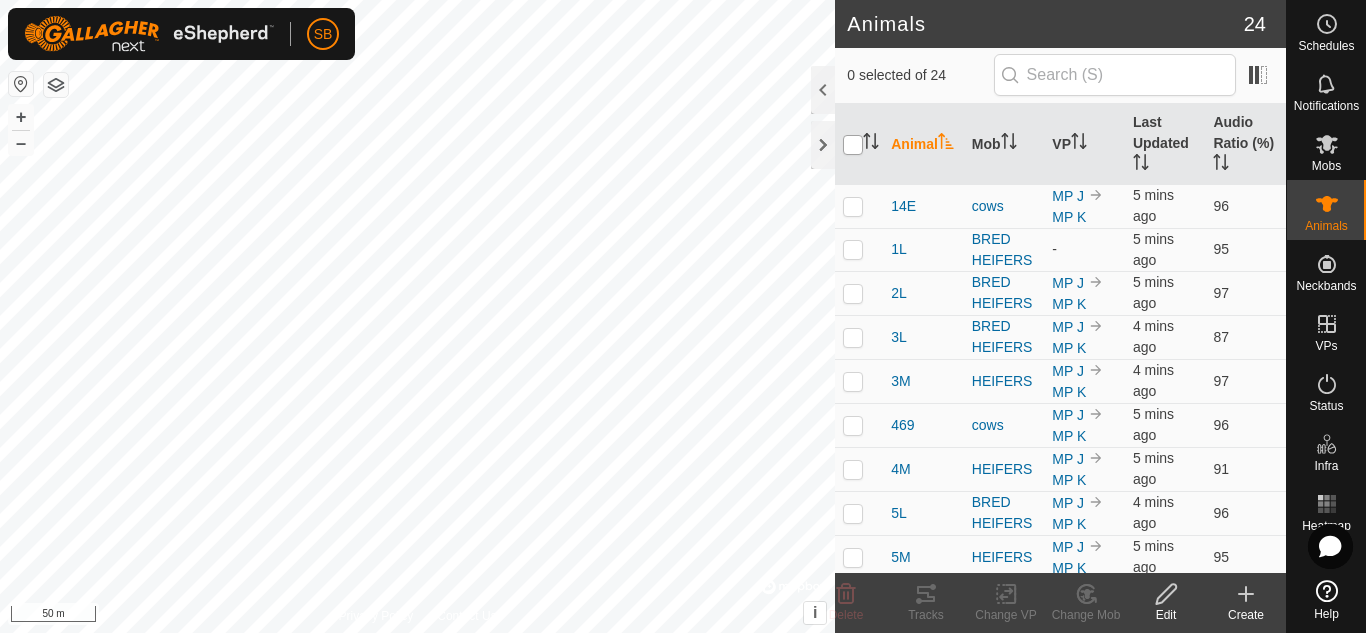 checkbox on "true" 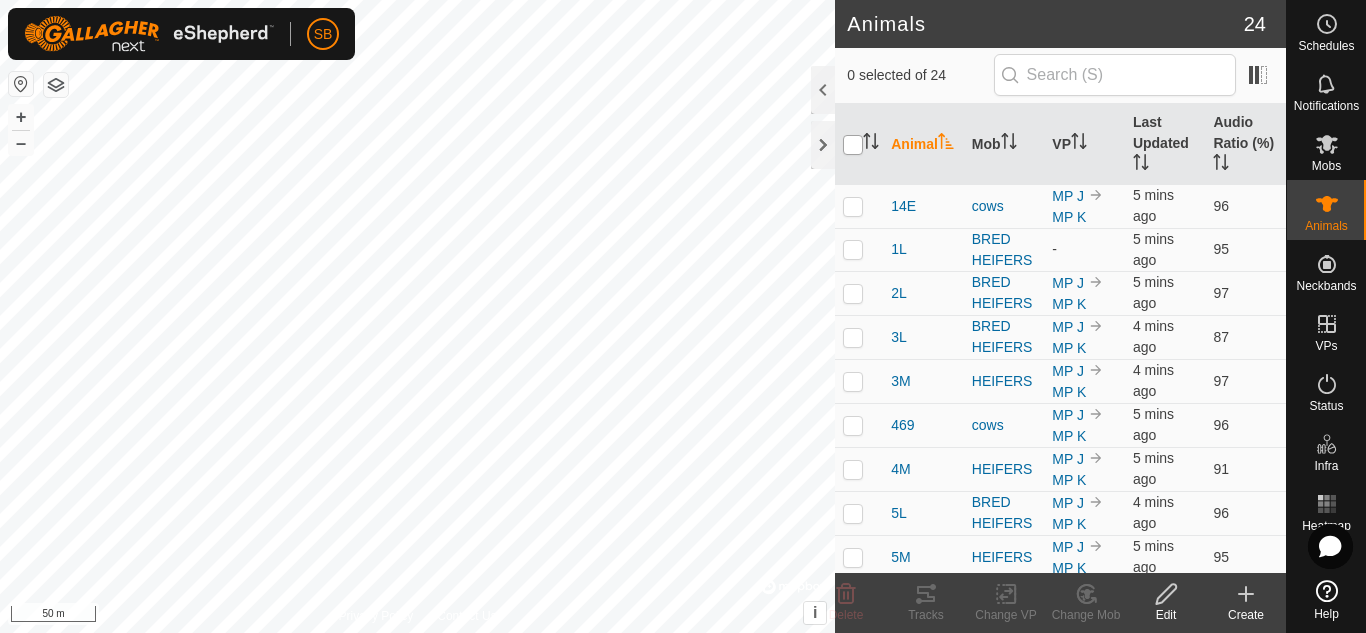 checkbox on "true" 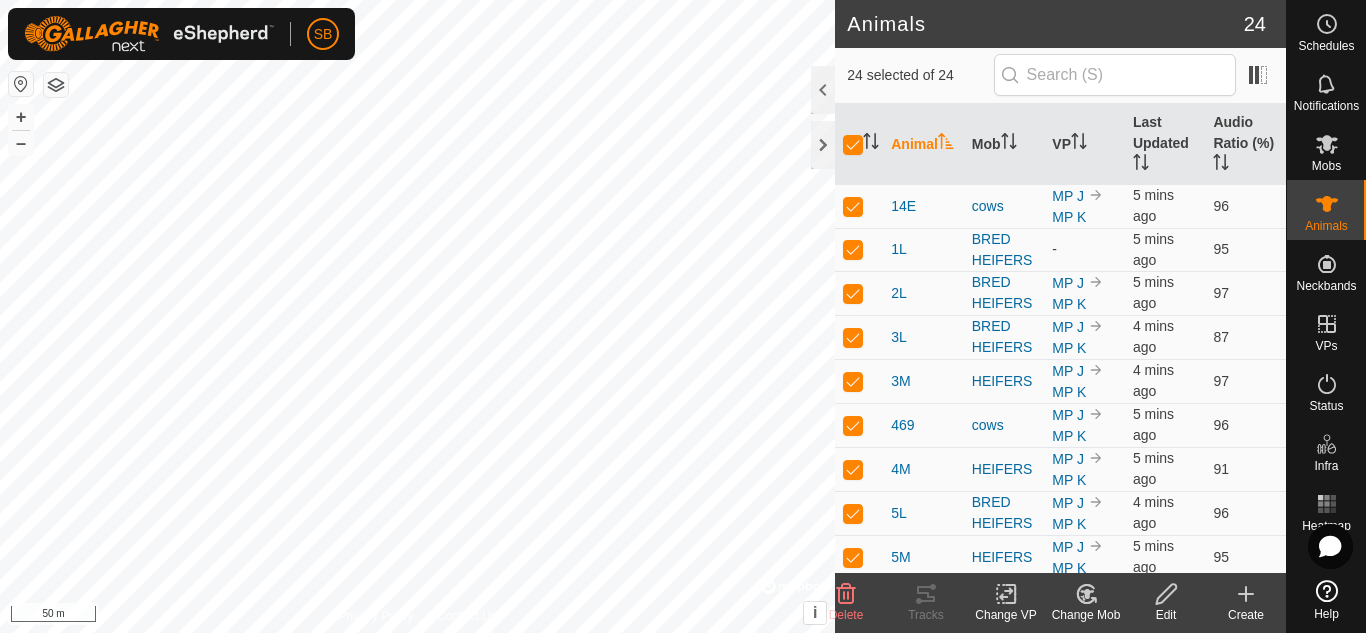 click 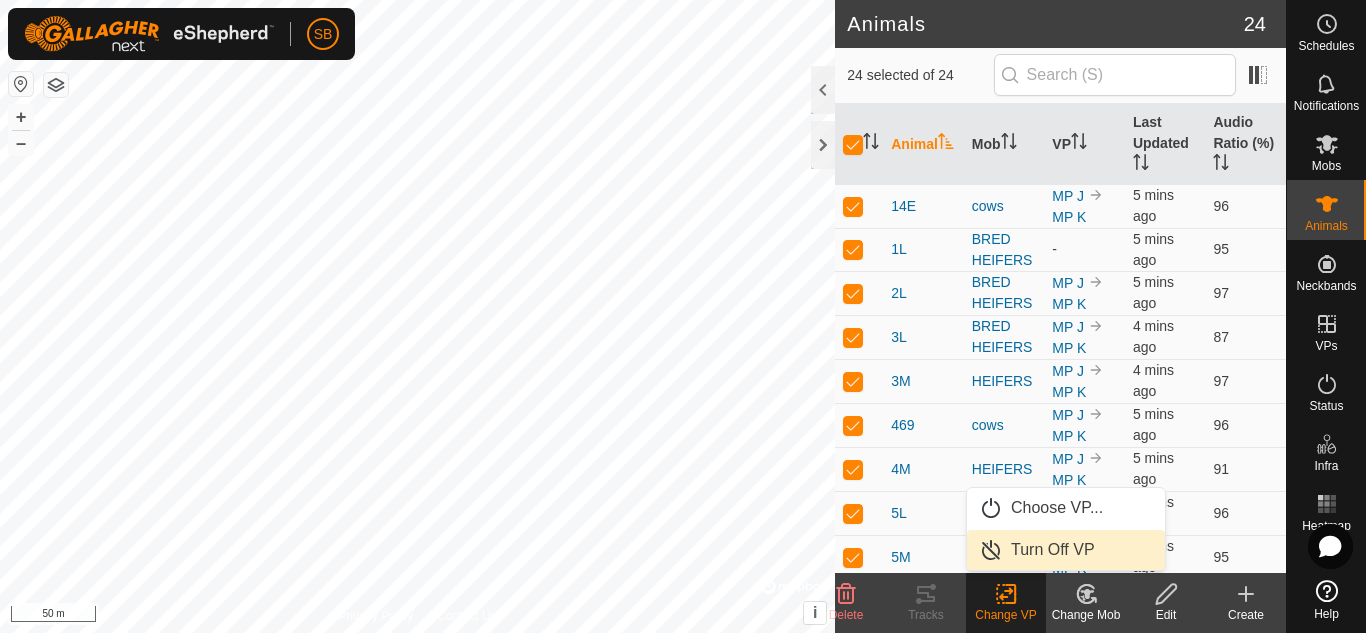 click on "Turn Off VP" at bounding box center [1066, 550] 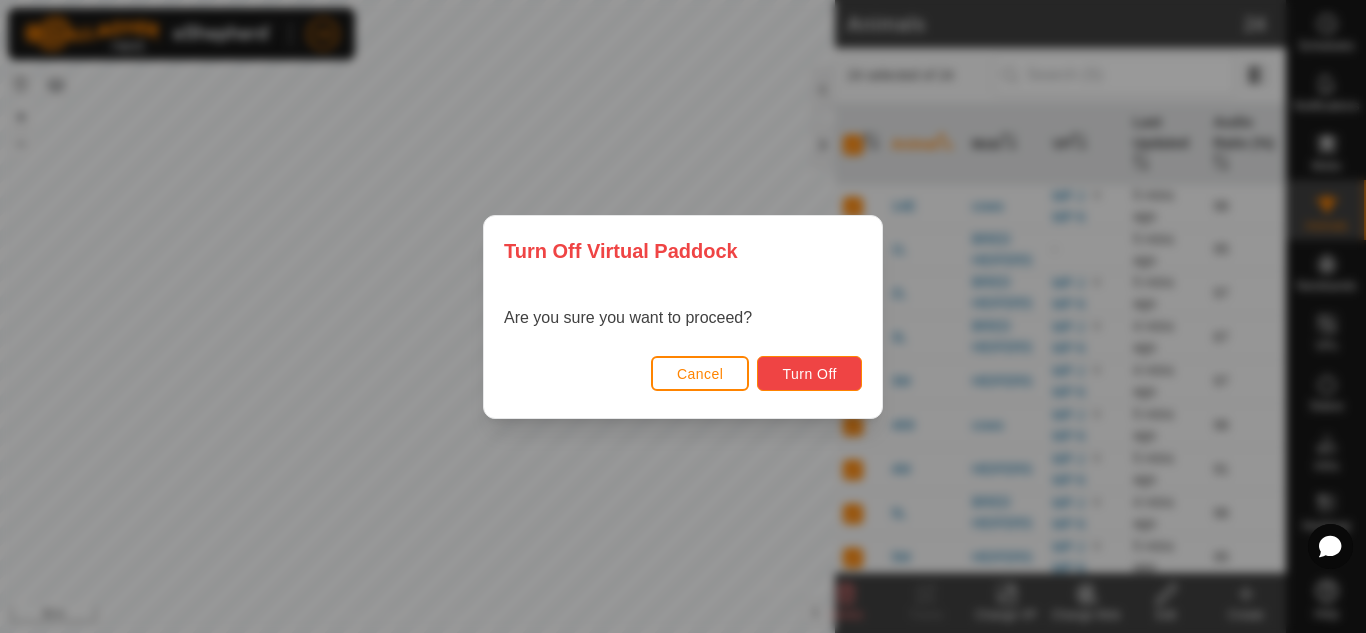 click on "Turn Off" at bounding box center (809, 373) 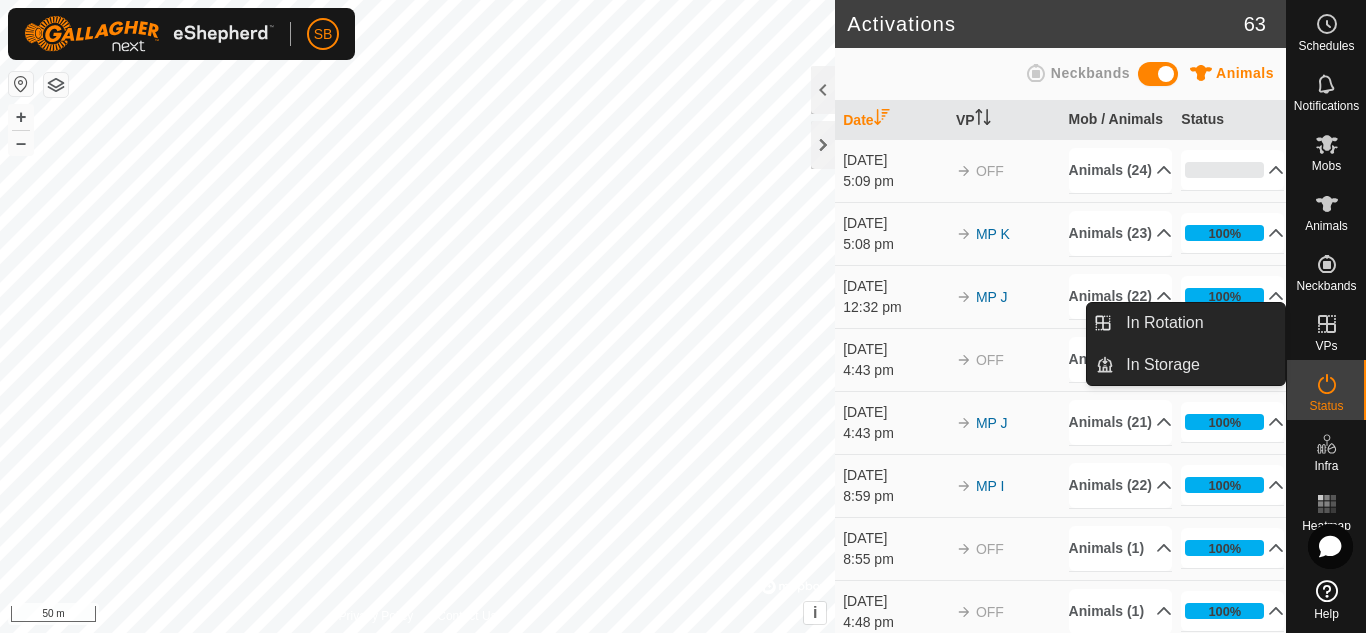 click on "VPs" at bounding box center [1326, 346] 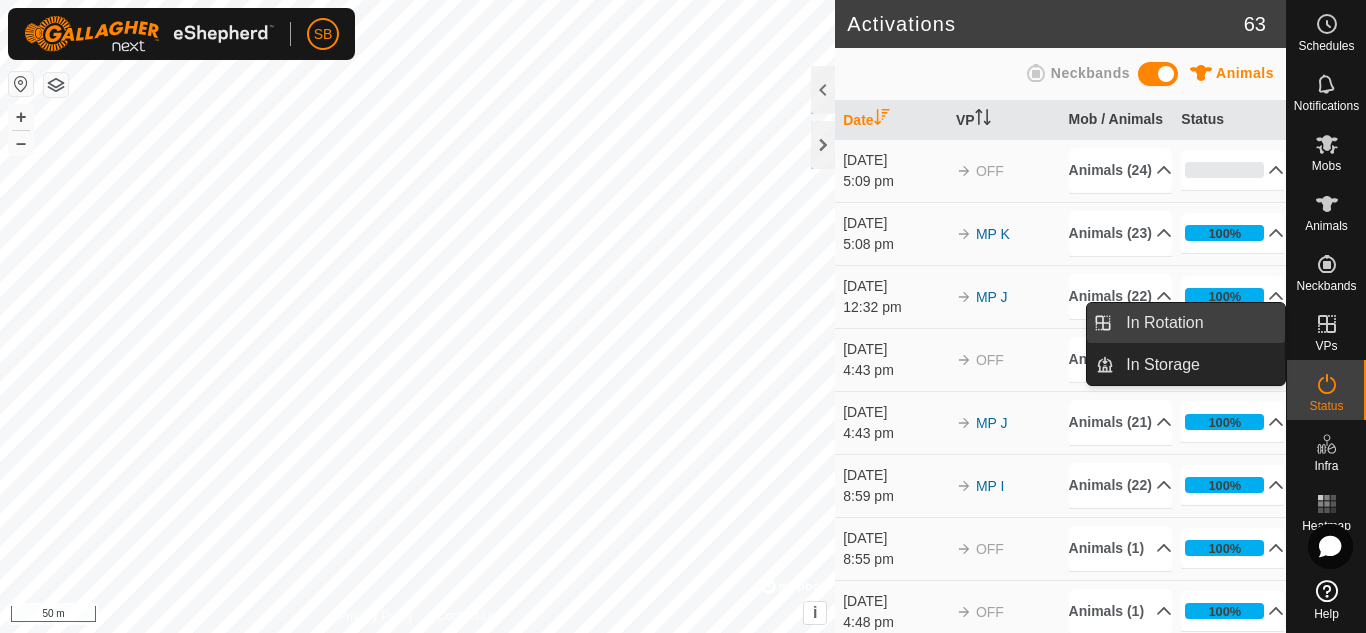 click on "In Rotation" at bounding box center [1199, 323] 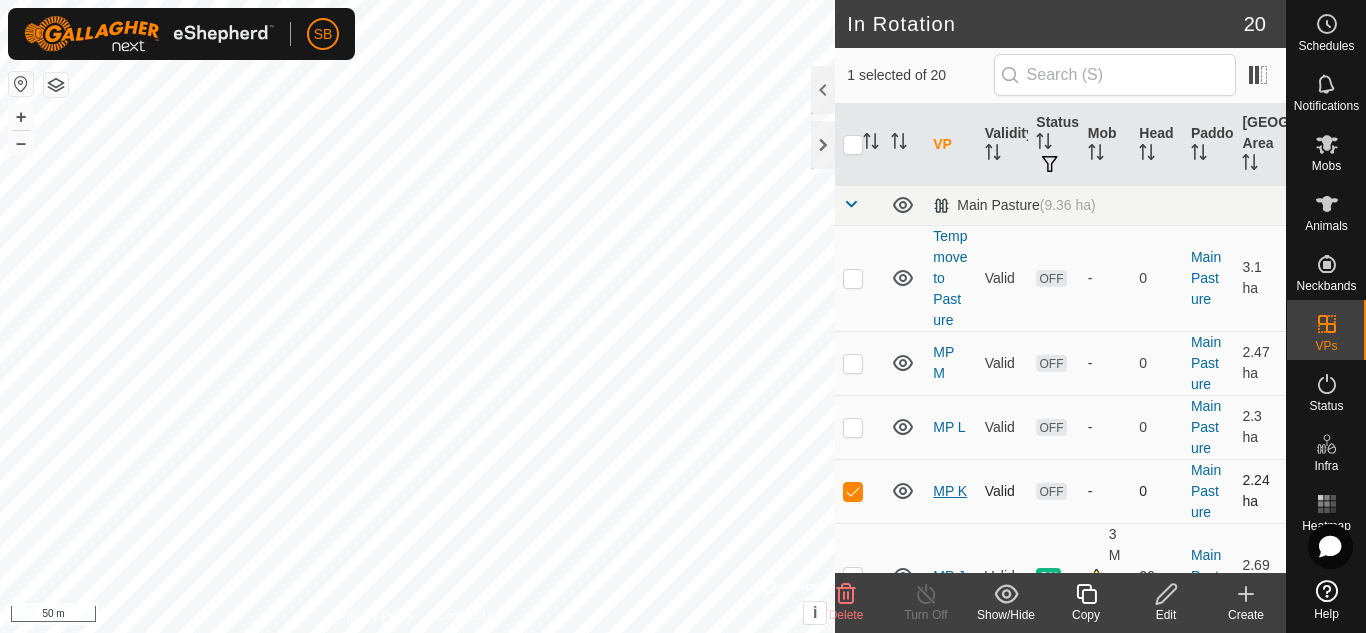 click on "MP K" at bounding box center (950, 491) 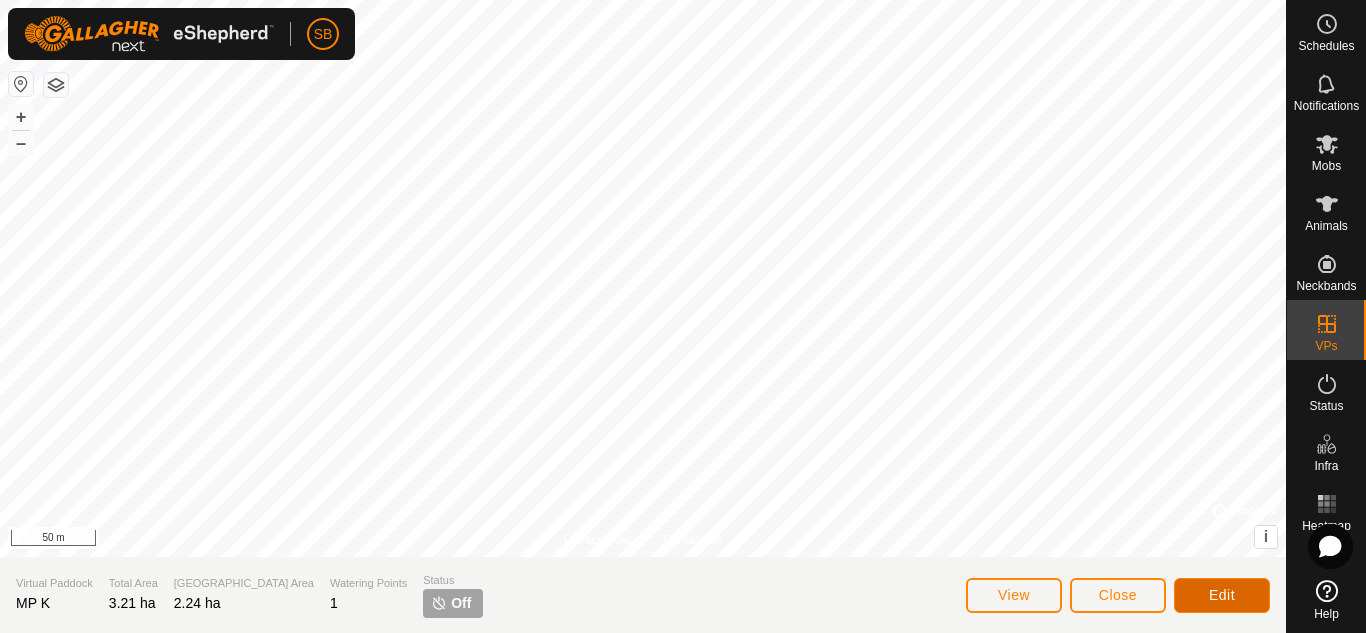 click on "Edit" 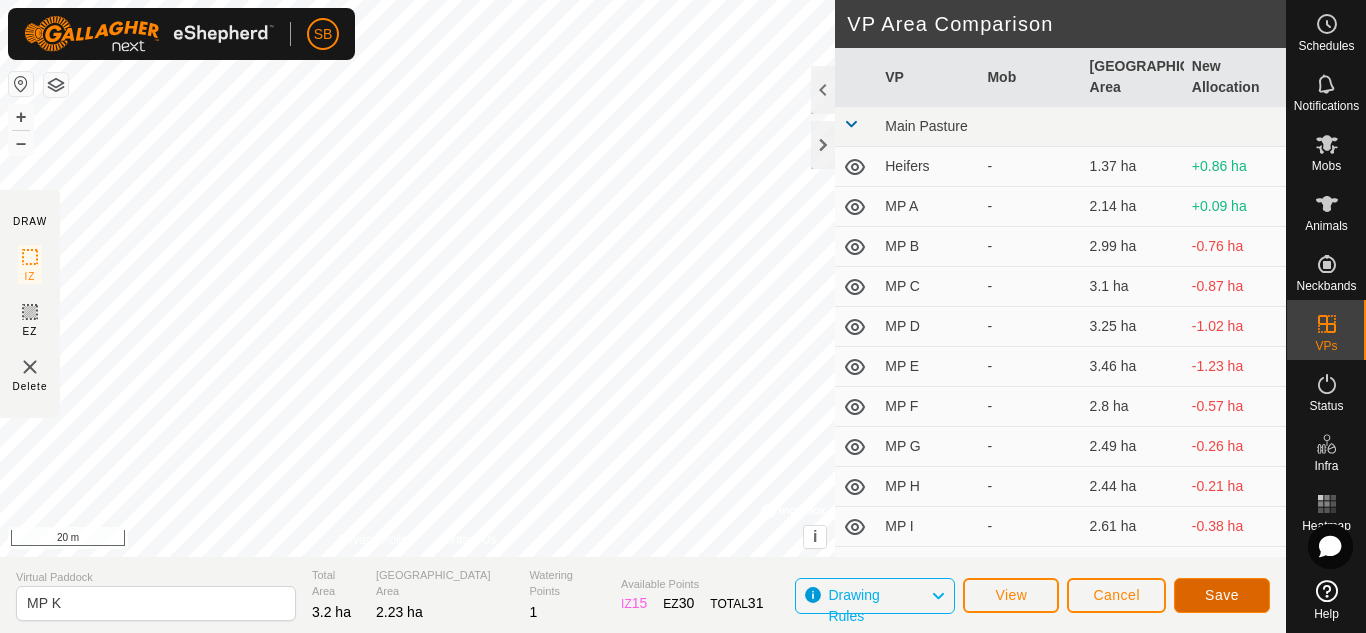 click on "Save" 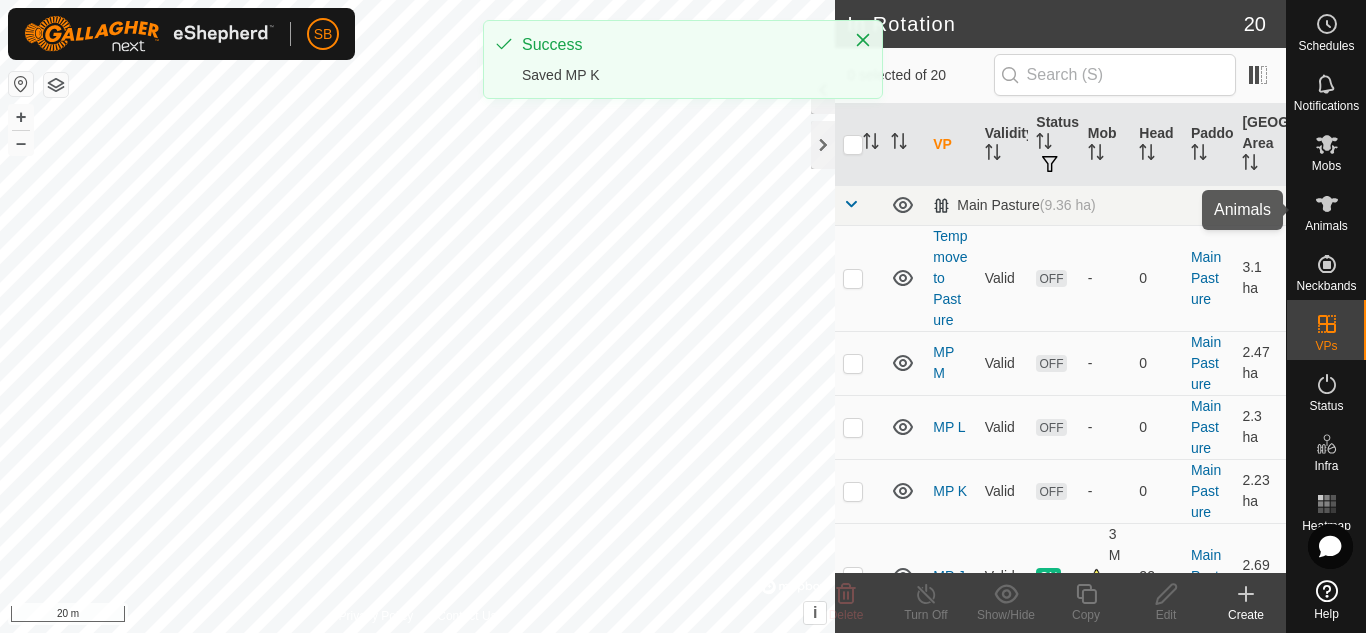 click at bounding box center (1327, 204) 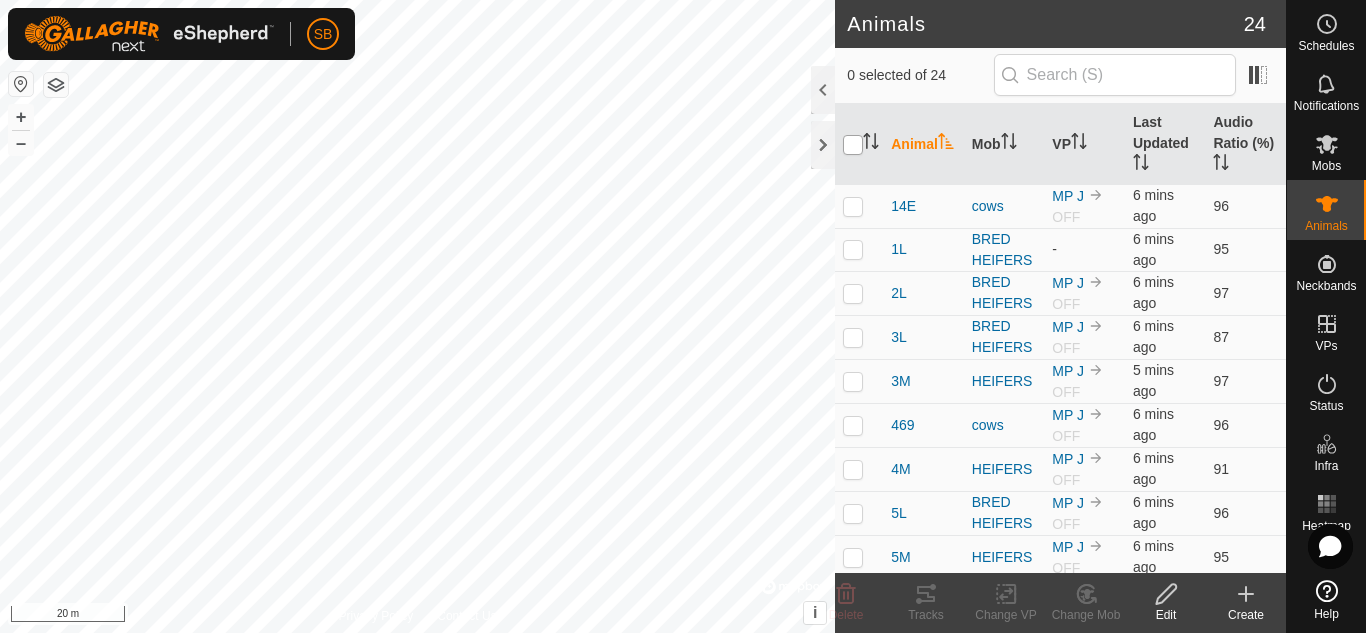 click at bounding box center [853, 145] 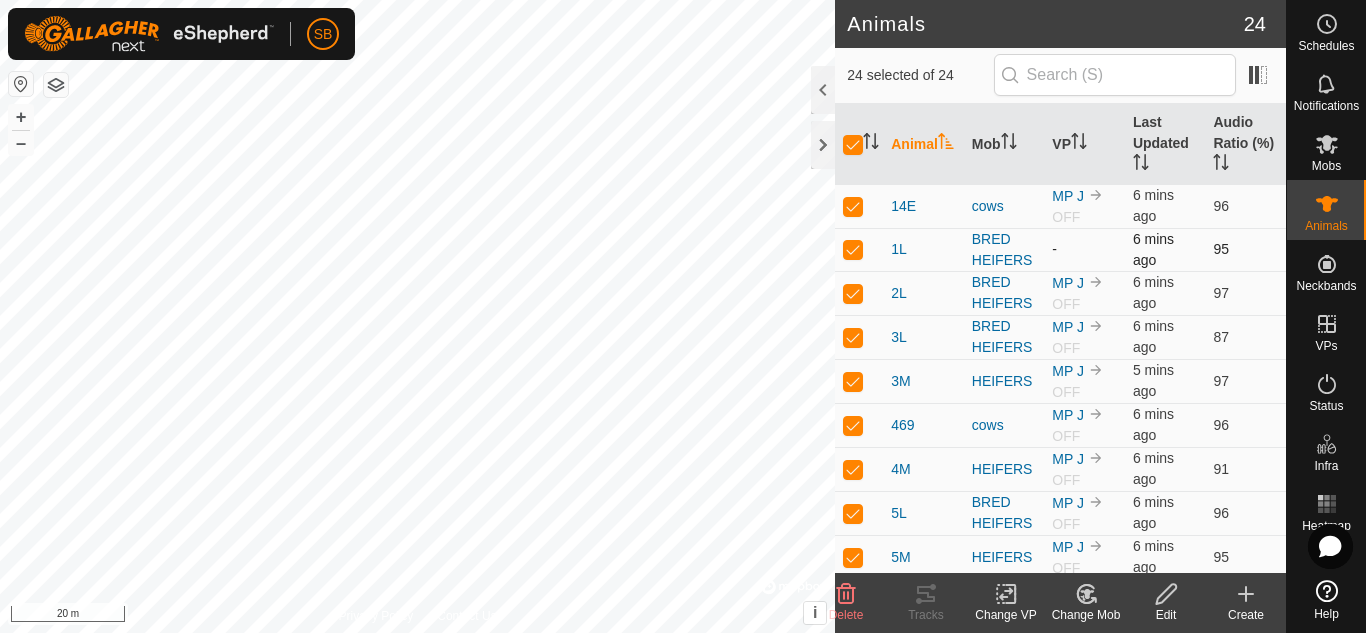 click at bounding box center [853, 249] 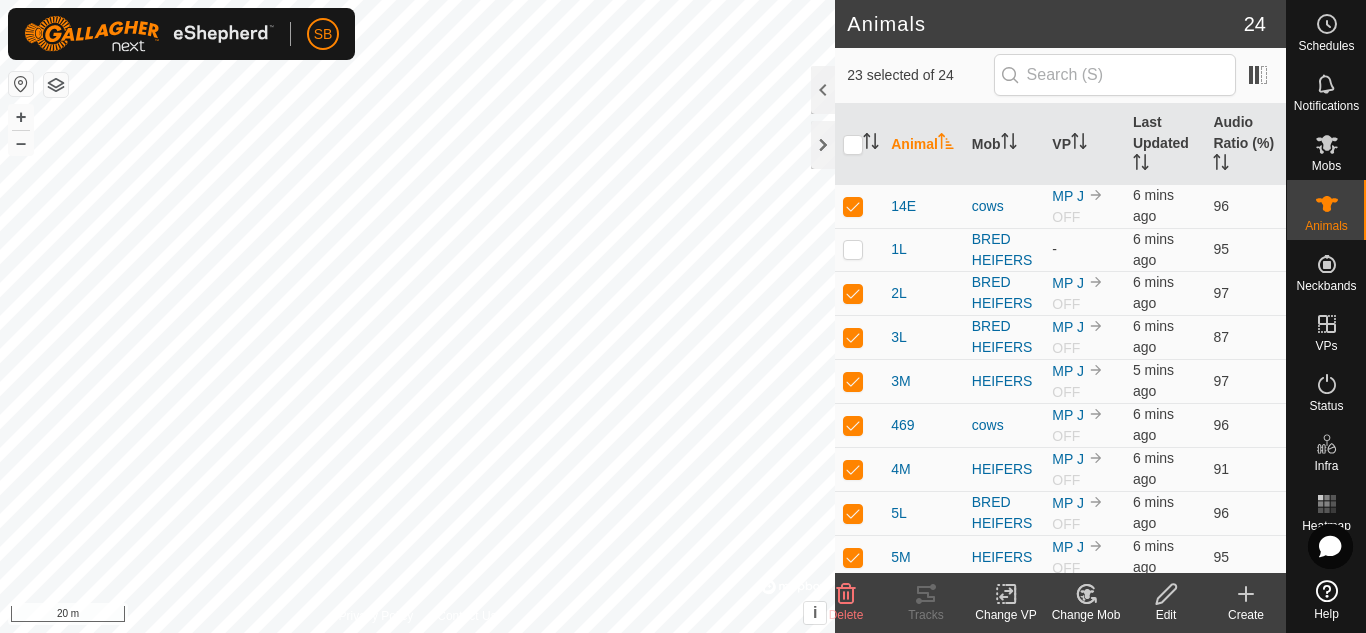 click 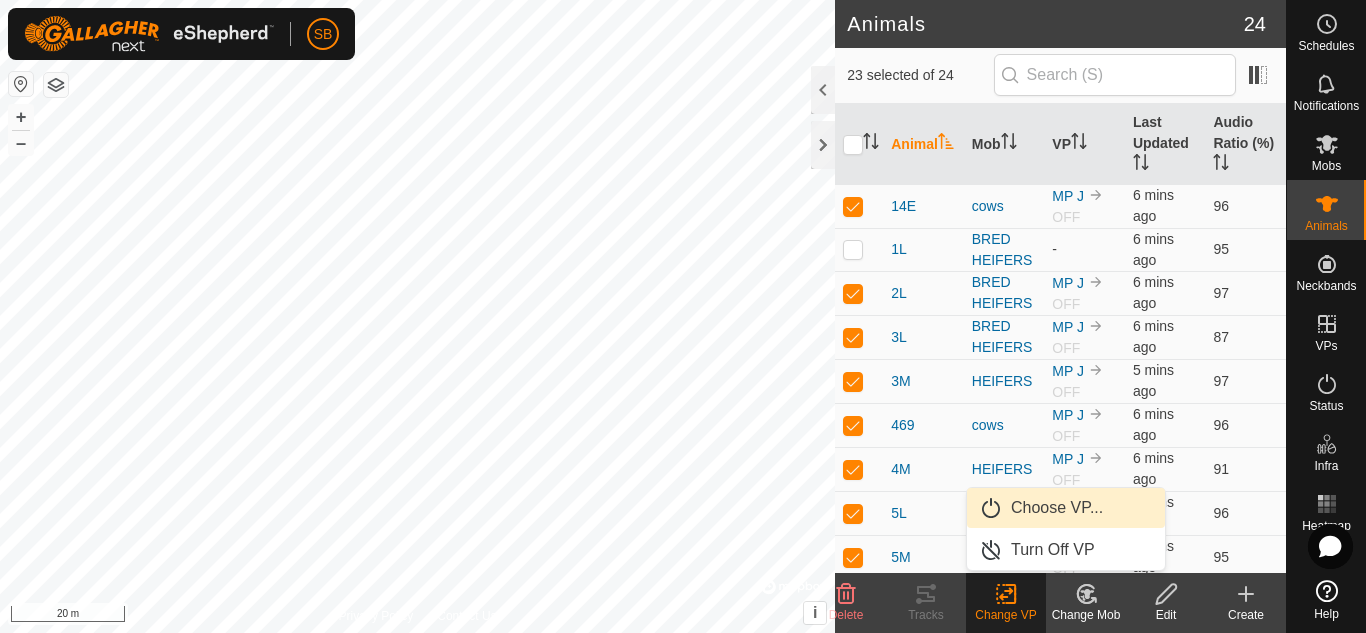 click on "Choose VP..." at bounding box center [1066, 508] 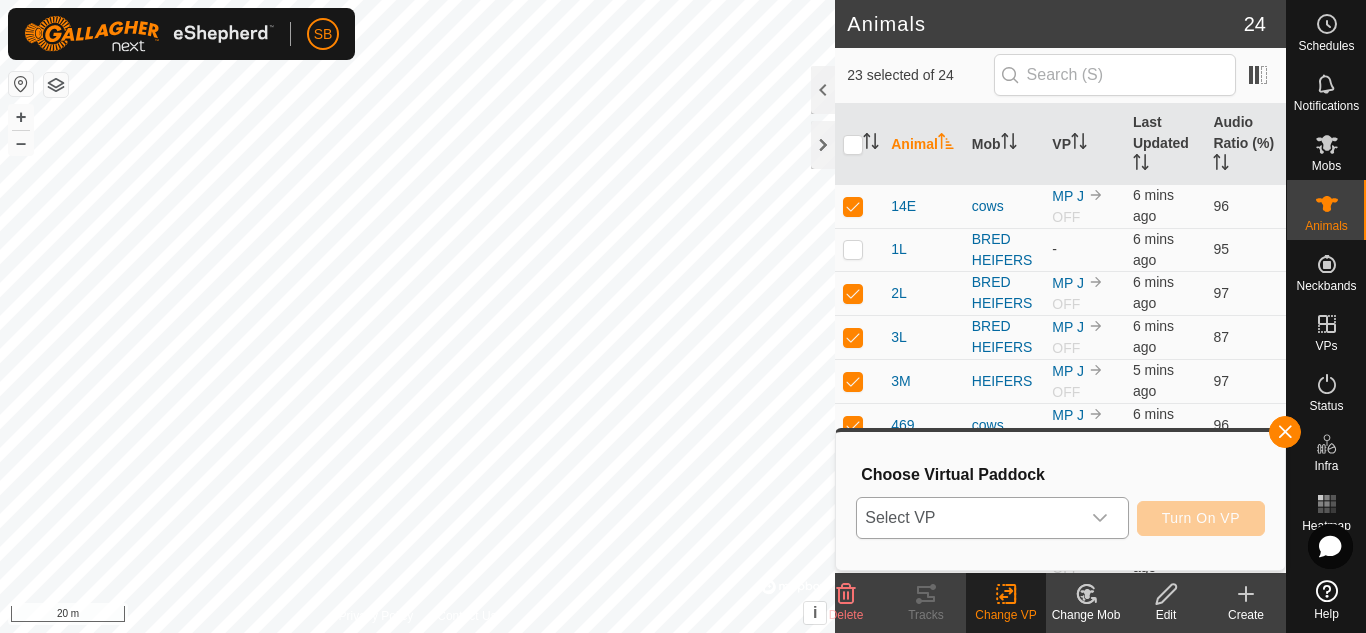 click on "Select VP" at bounding box center (992, 518) 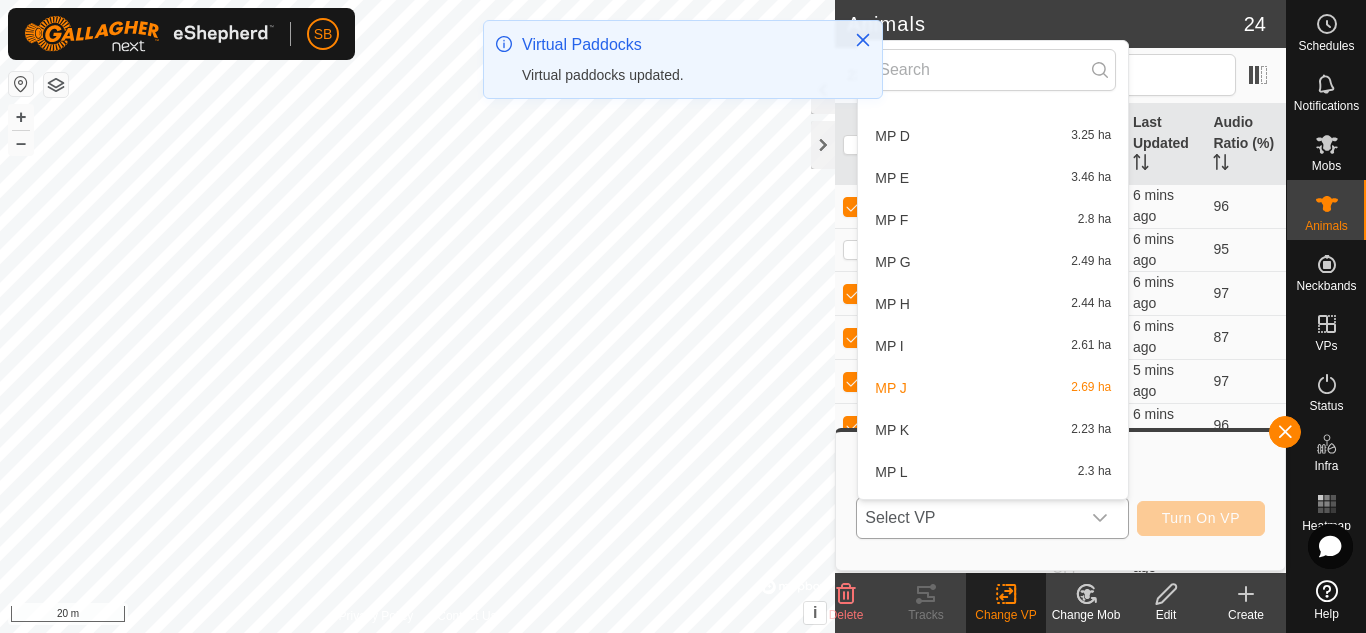 scroll, scrollTop: 200, scrollLeft: 0, axis: vertical 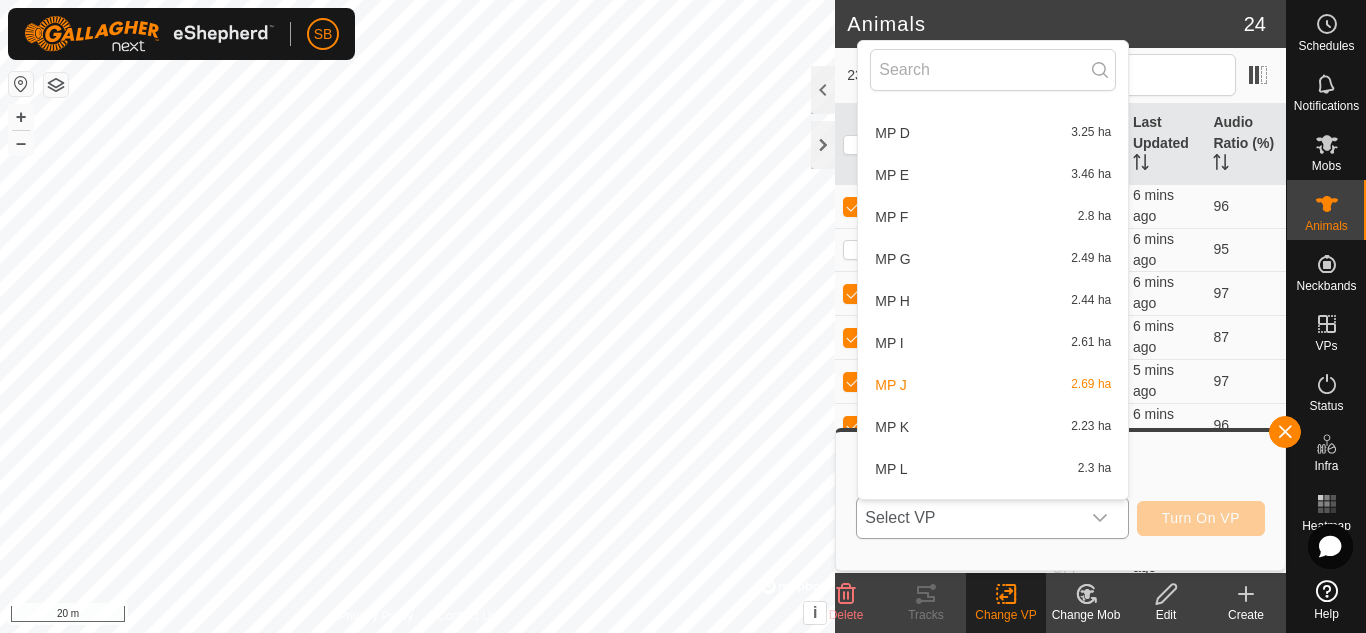 click on "MP K  2.23 ha" at bounding box center [993, 427] 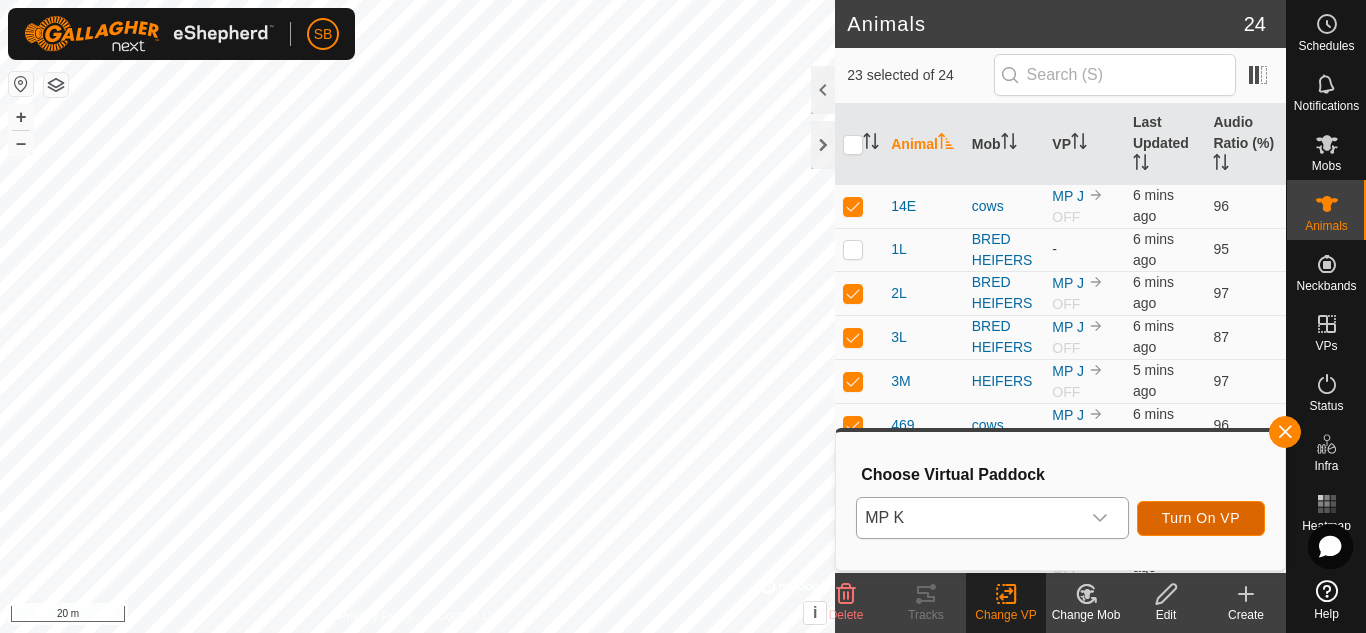 click on "Turn On VP" at bounding box center (1201, 518) 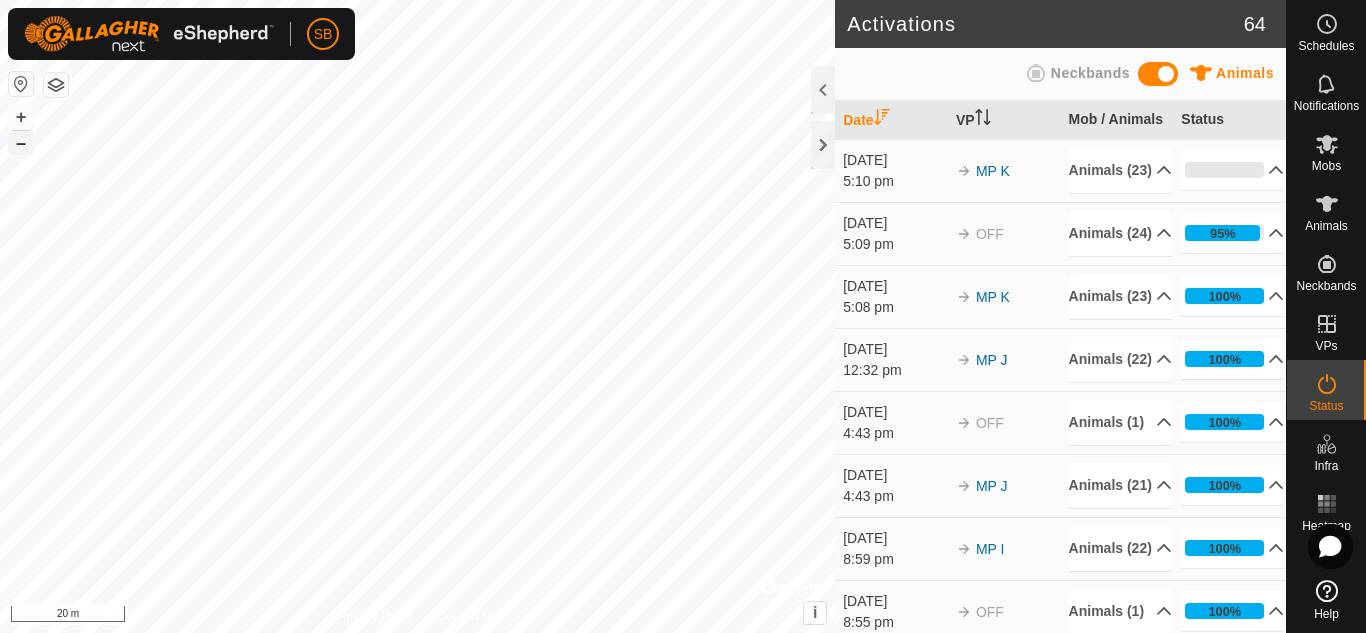 click on "–" at bounding box center [21, 143] 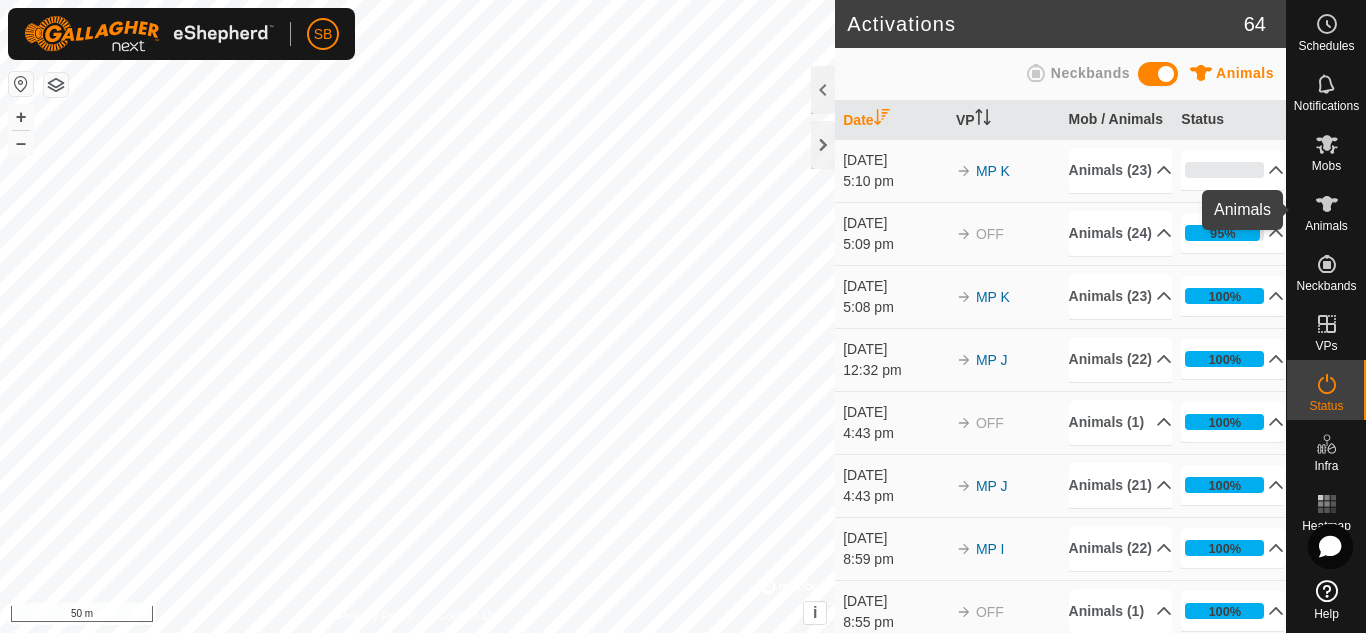 click 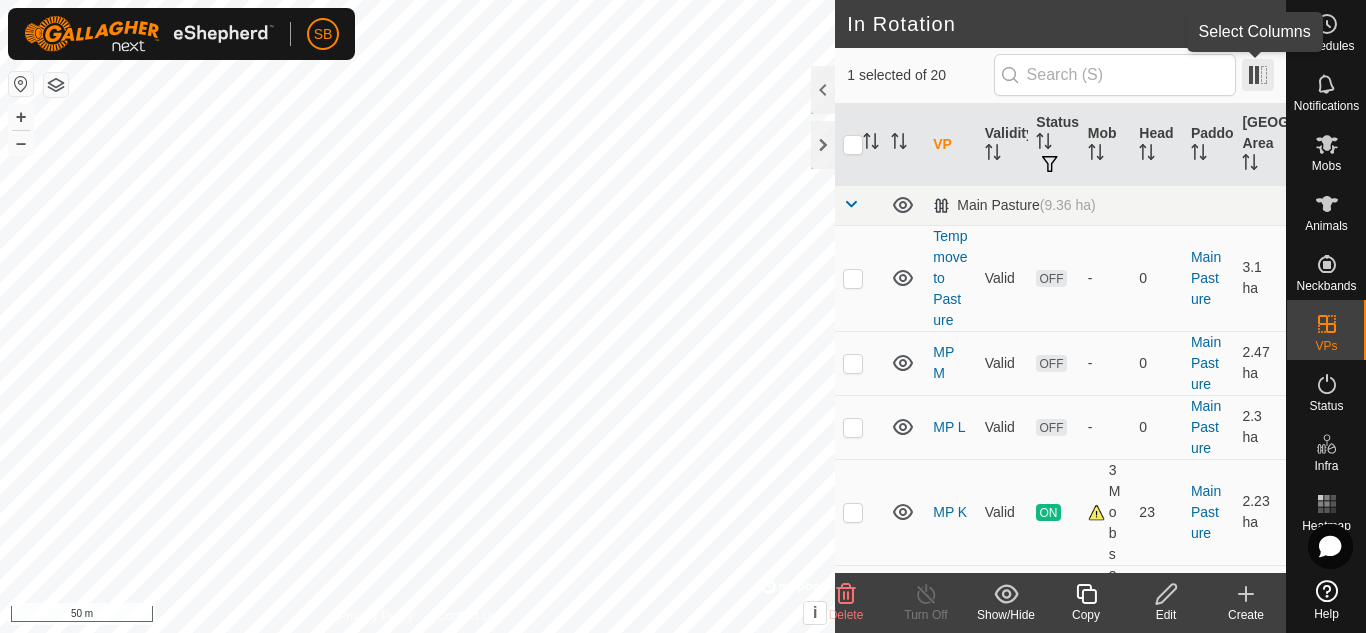 click at bounding box center (1258, 75) 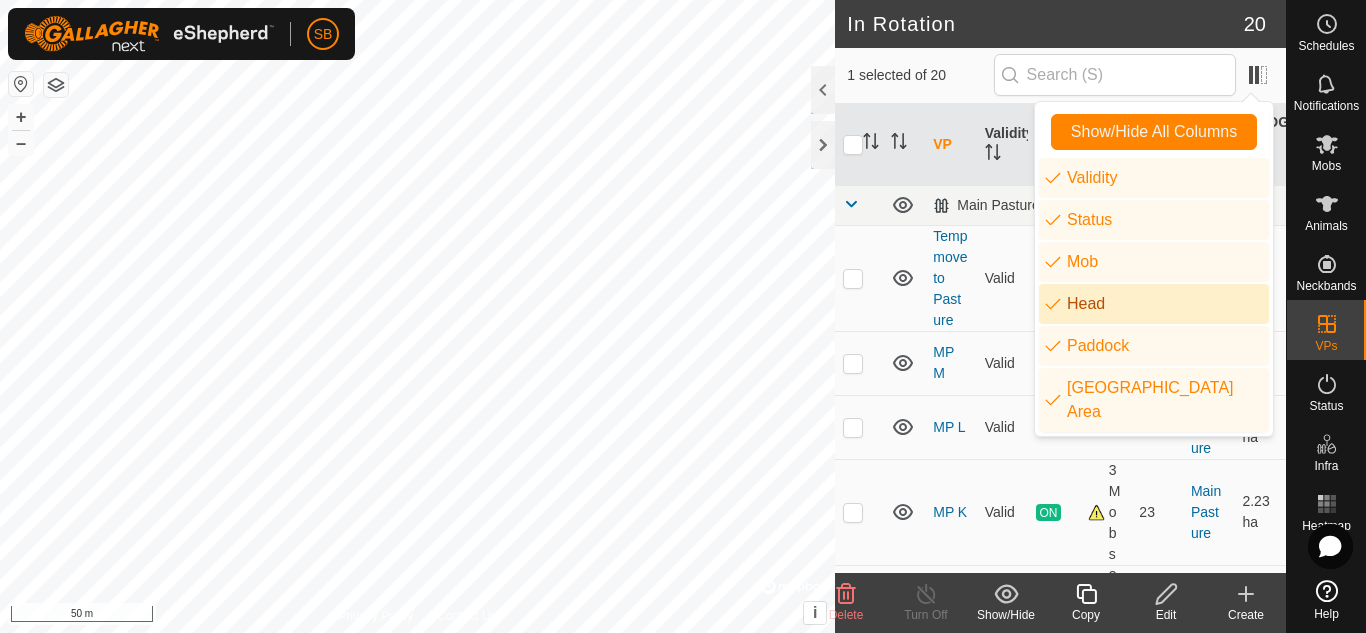 click on "Head" at bounding box center [1154, 304] 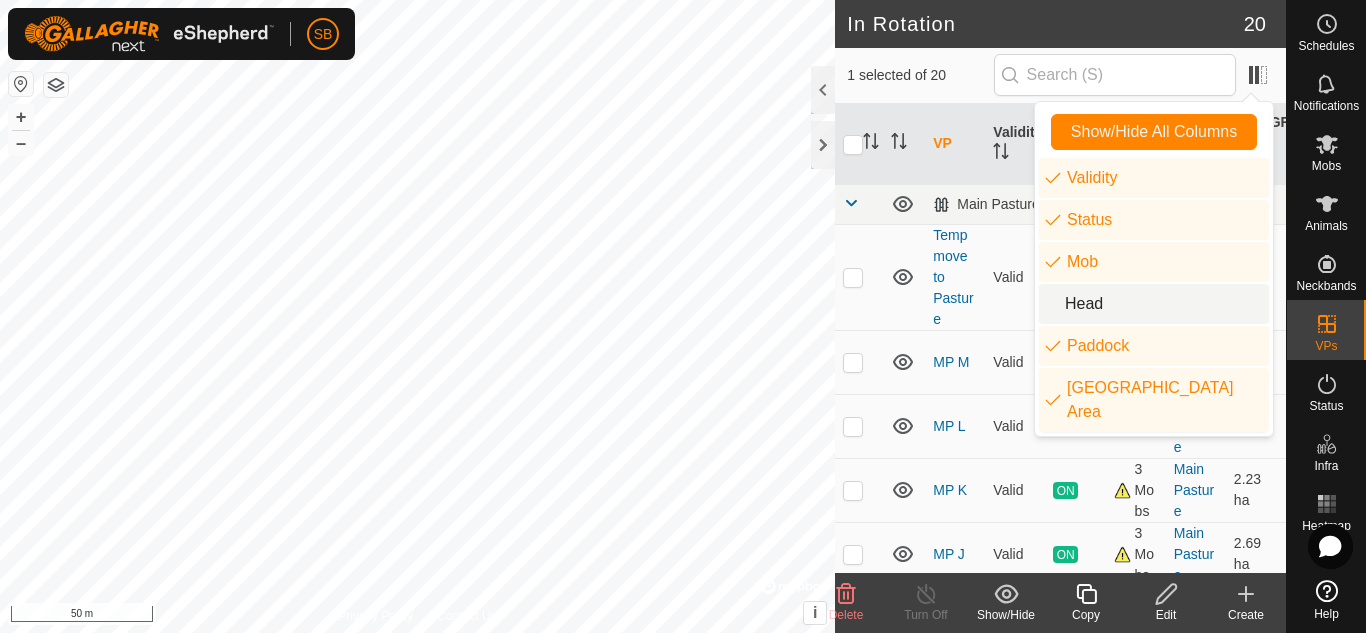 click on "Head" at bounding box center [1154, 304] 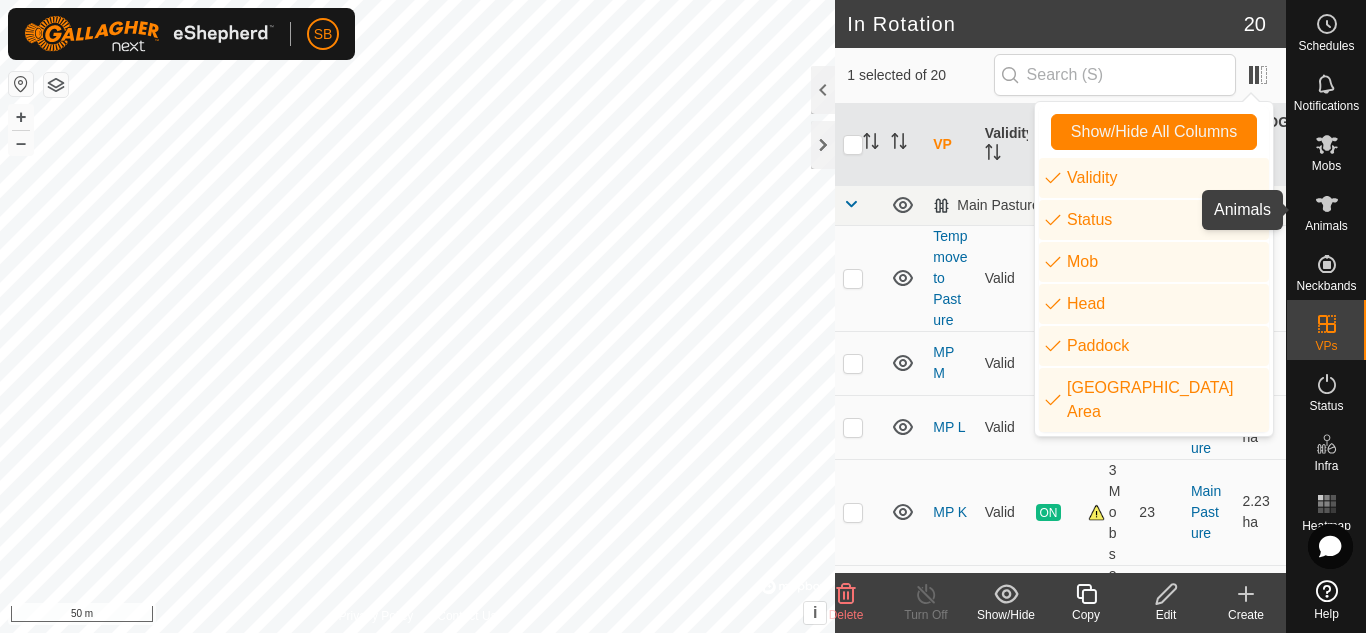 click 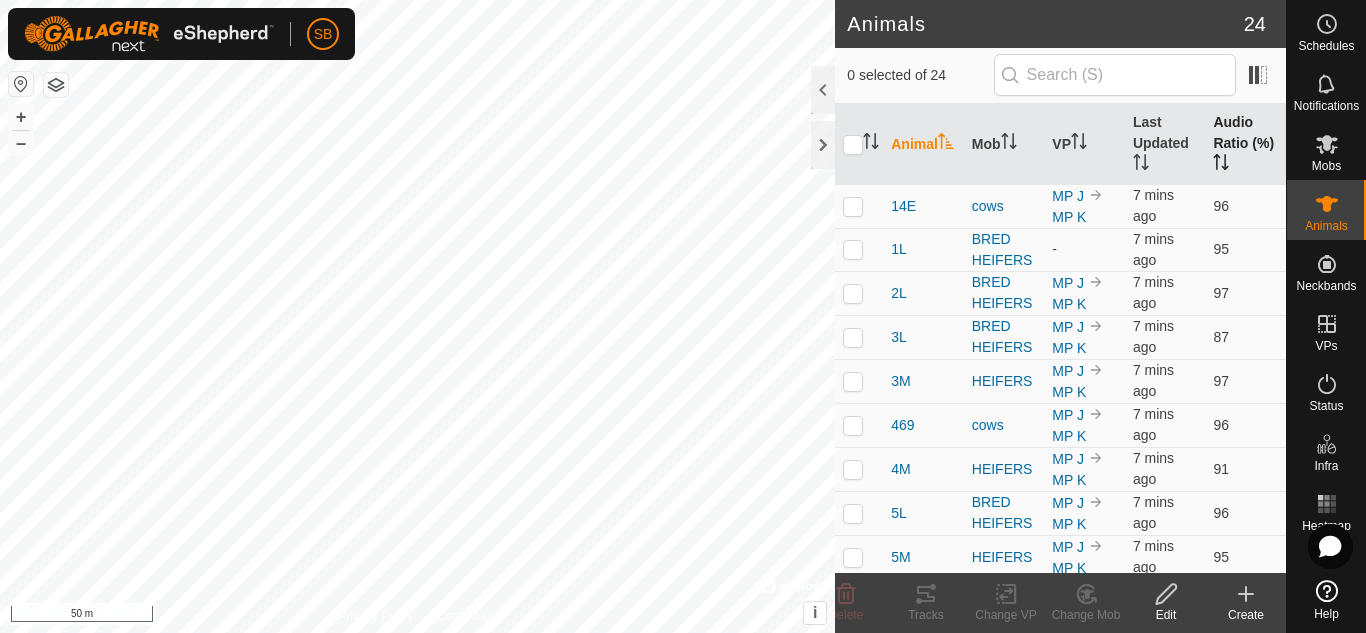 click on "Audio Ratio (%)" at bounding box center (1245, 144) 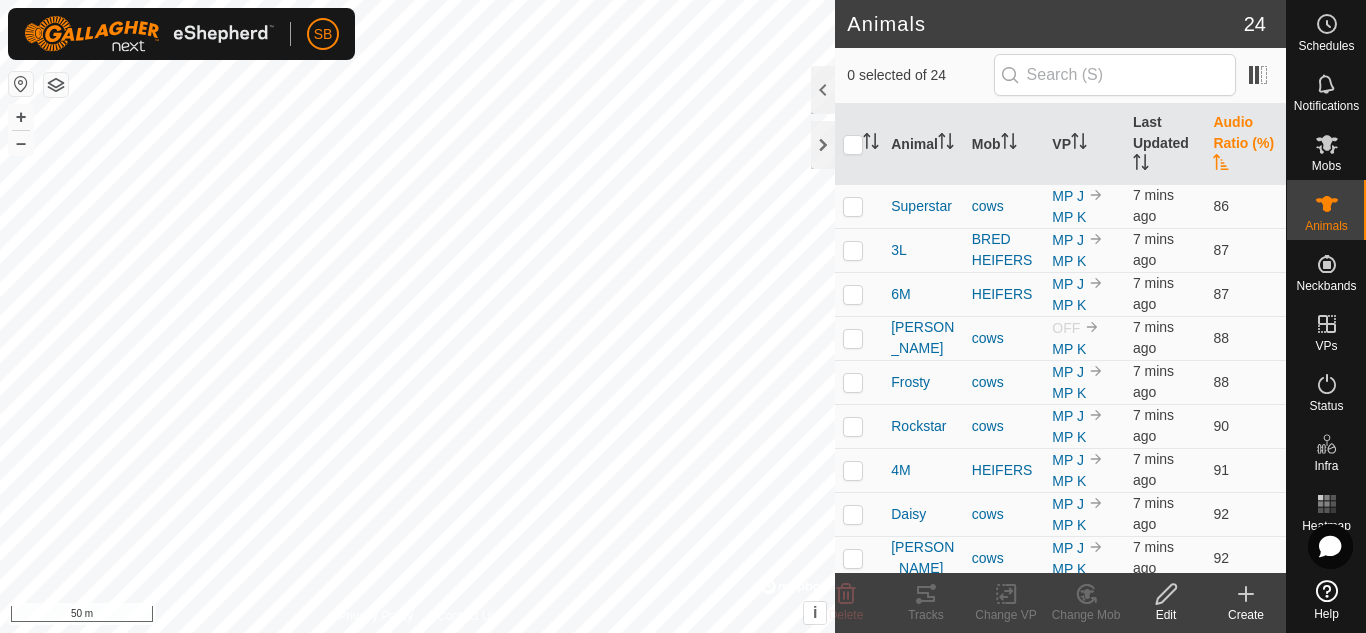 click on "Audio Ratio (%)" at bounding box center (1245, 144) 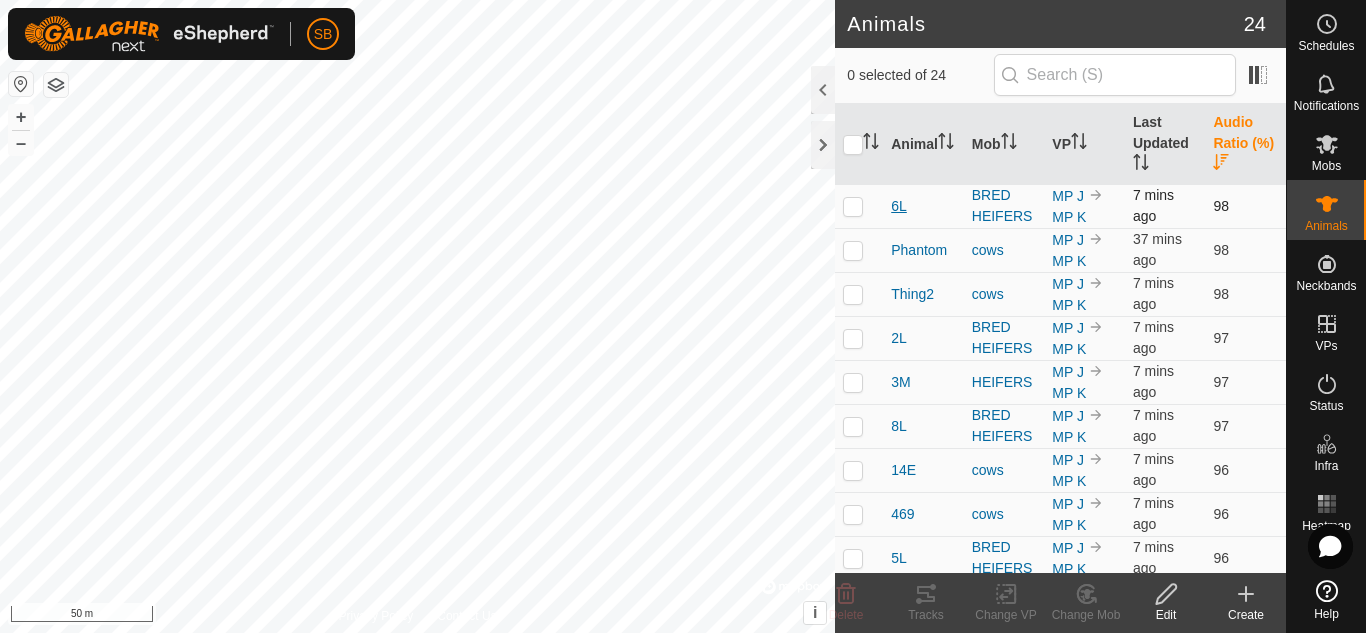 click on "6L" at bounding box center [899, 206] 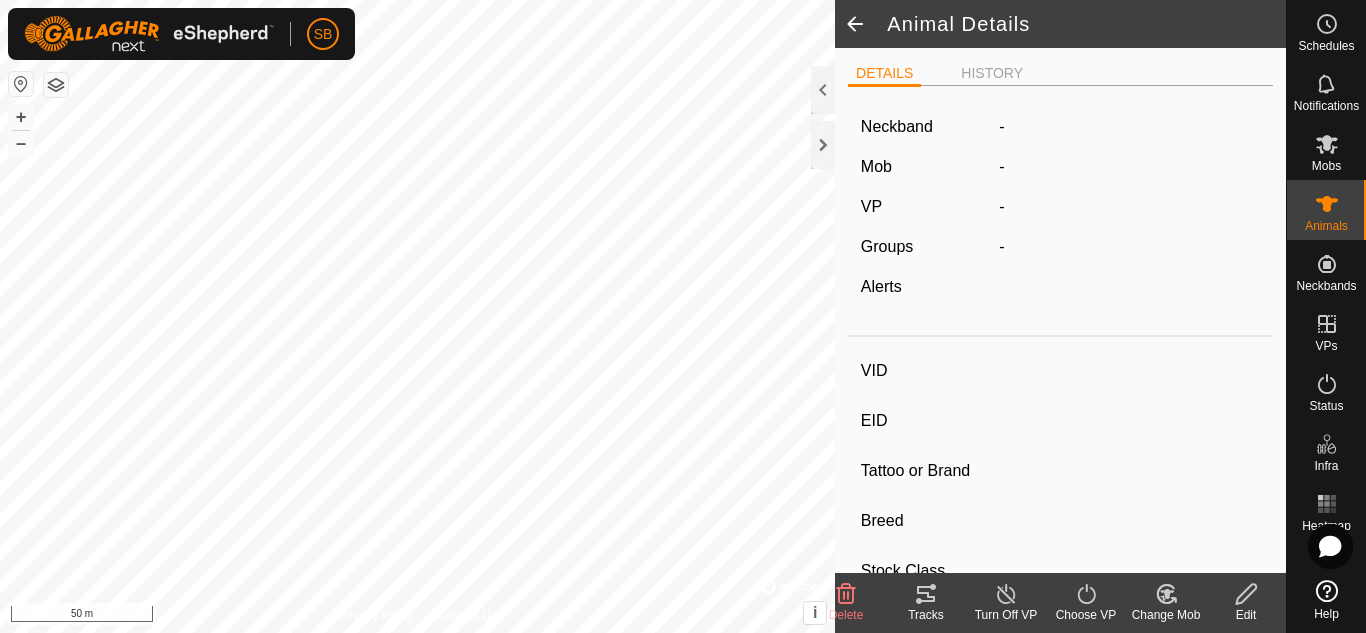 type on "6L" 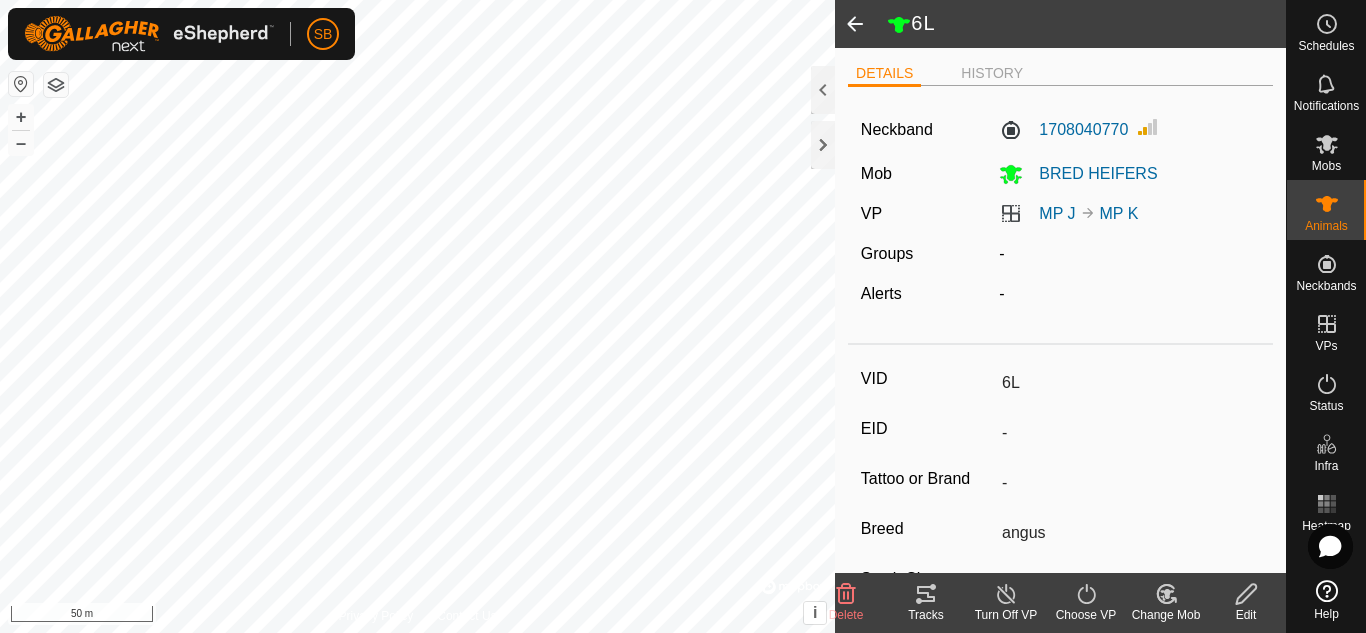 click 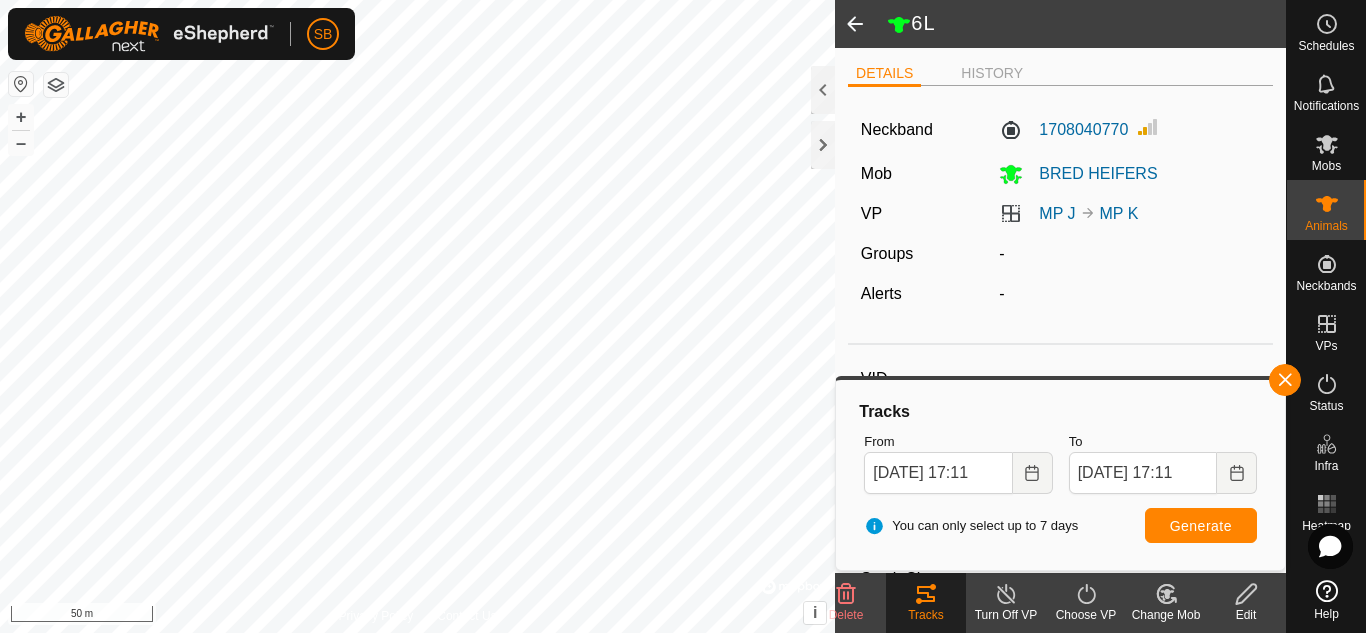 click 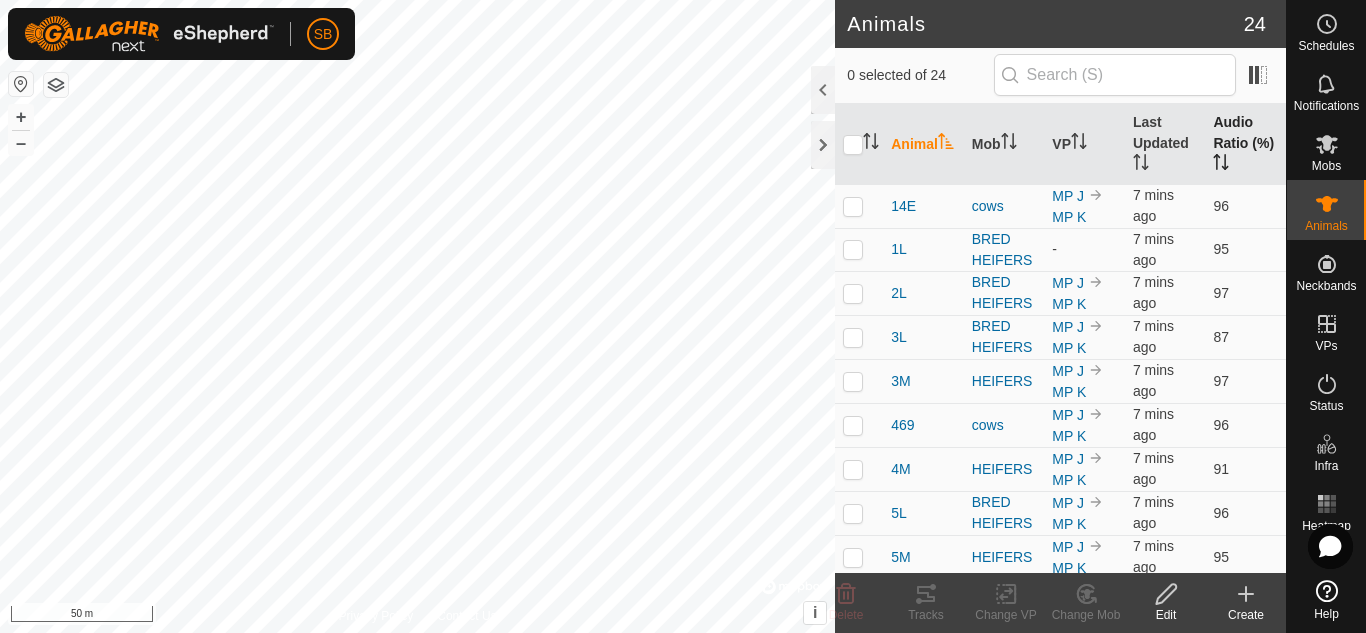 click on "Audio Ratio (%)" at bounding box center [1245, 144] 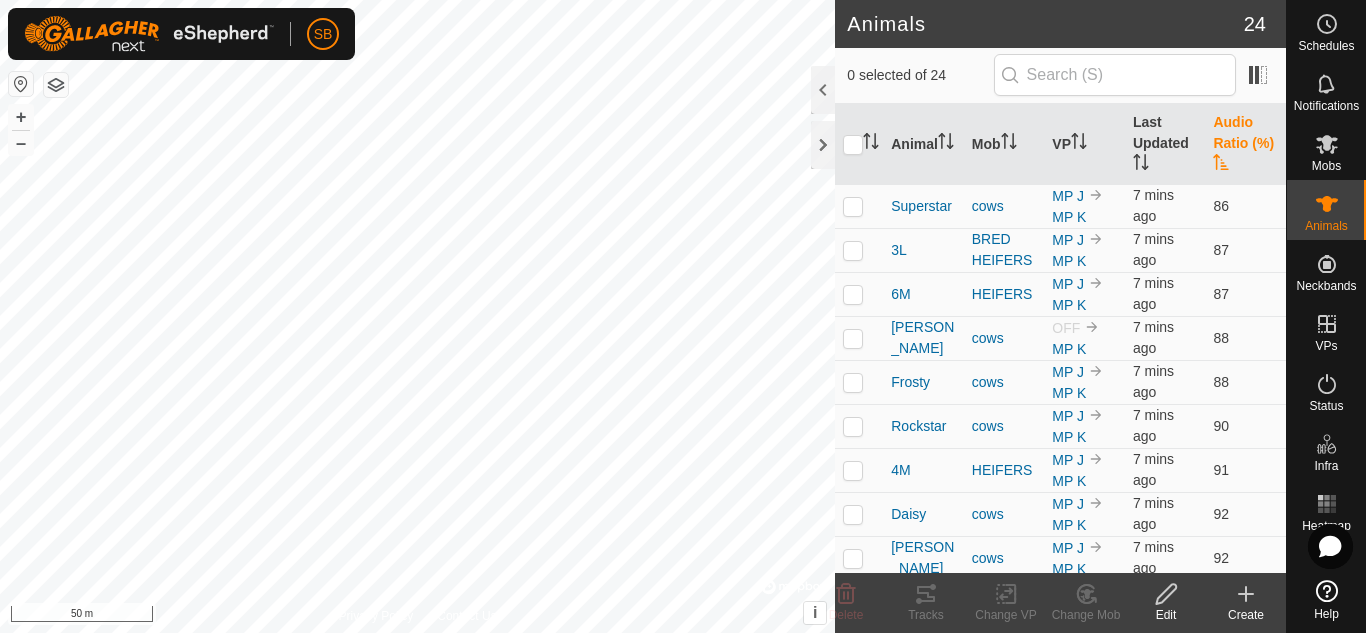 click on "Audio Ratio (%)" at bounding box center [1245, 144] 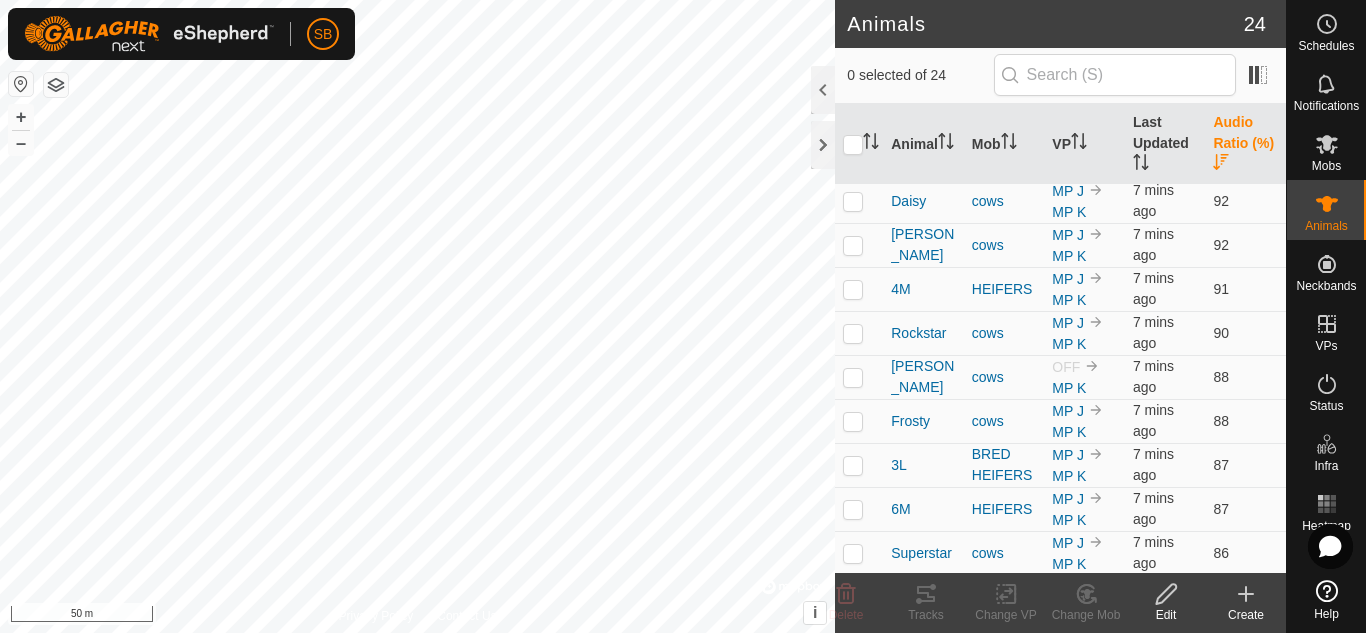 scroll, scrollTop: 667, scrollLeft: 0, axis: vertical 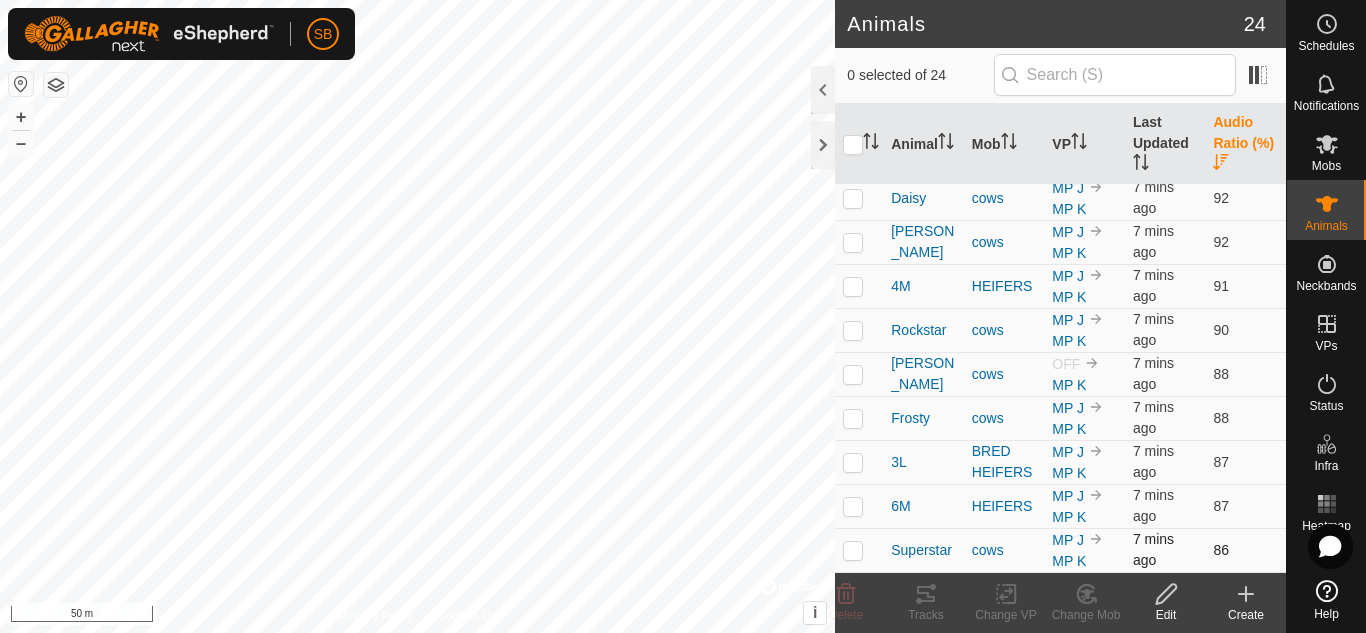 click at bounding box center [853, 550] 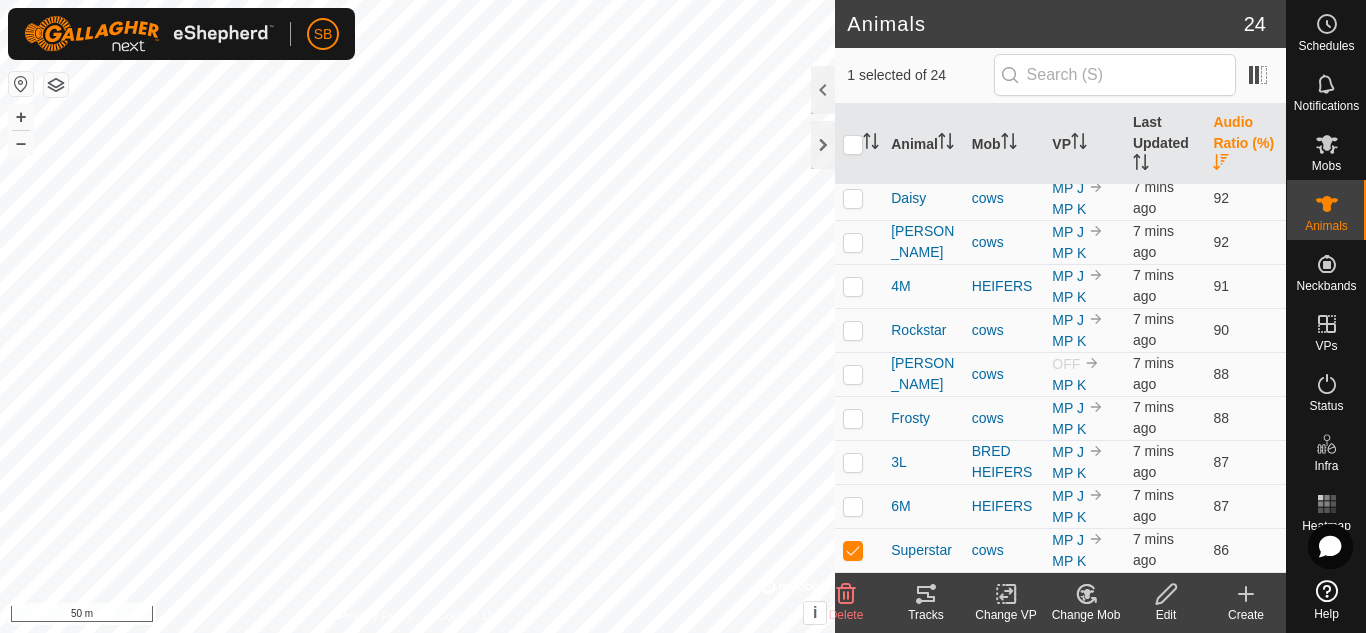 click on "Tracks" 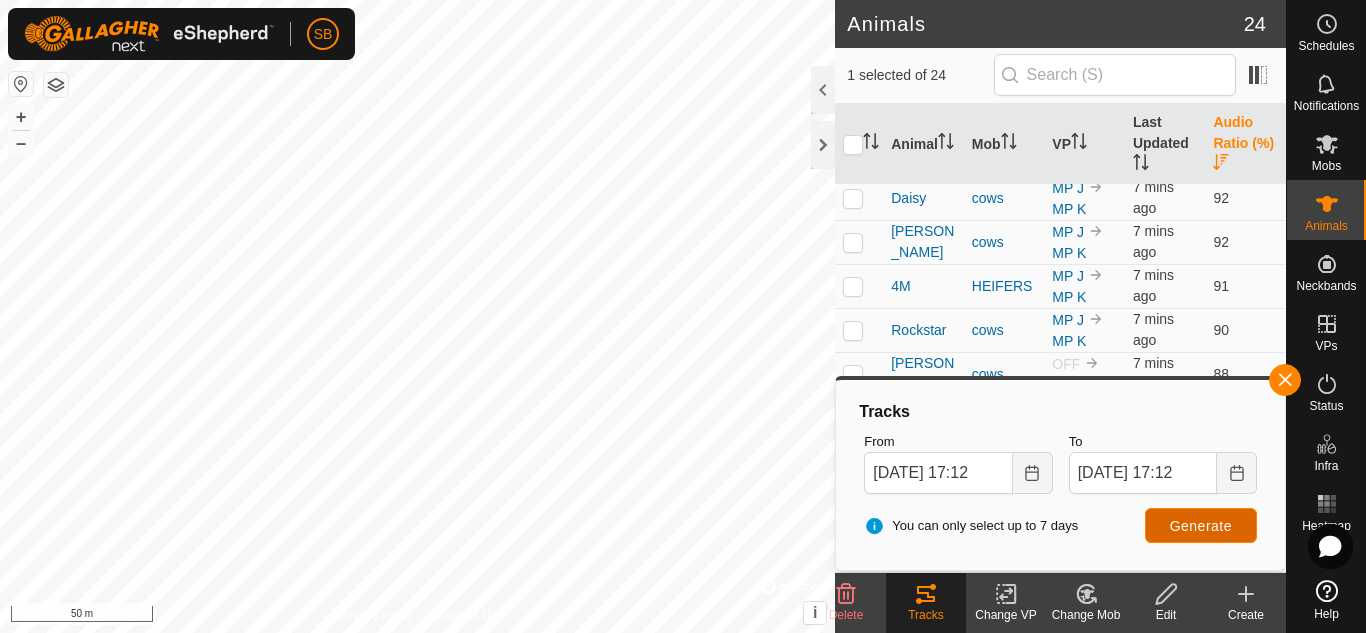 click on "Generate" at bounding box center [1201, 526] 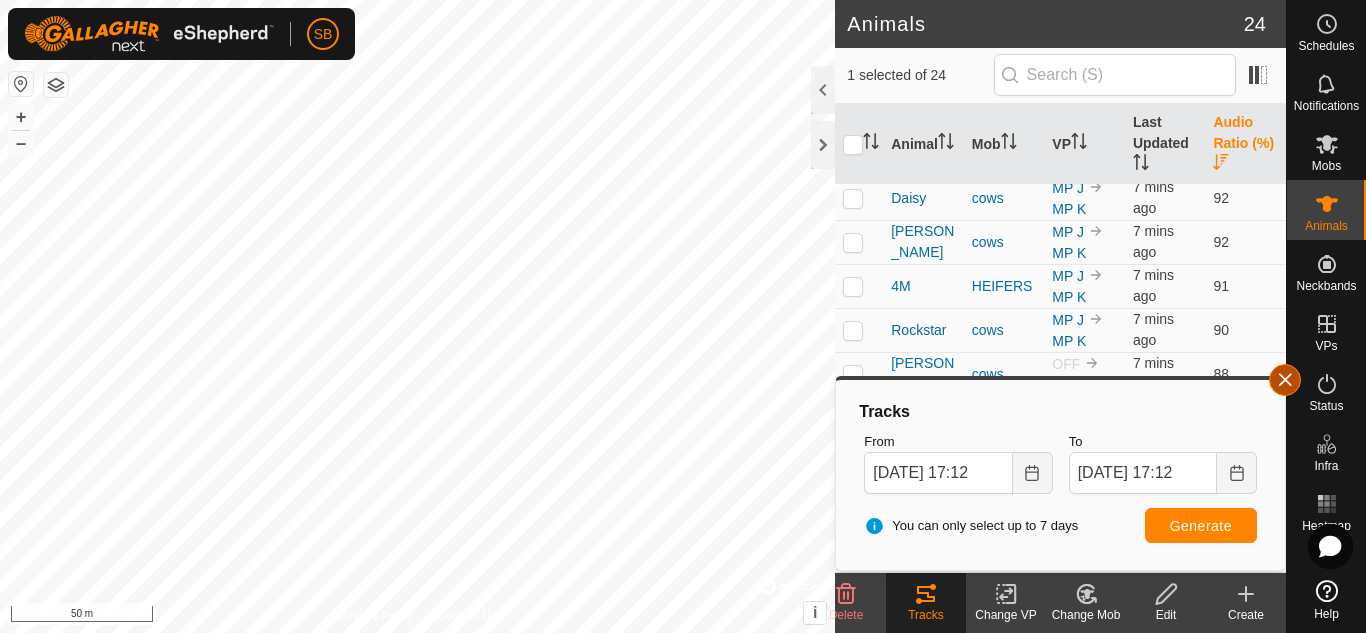 click at bounding box center (1285, 380) 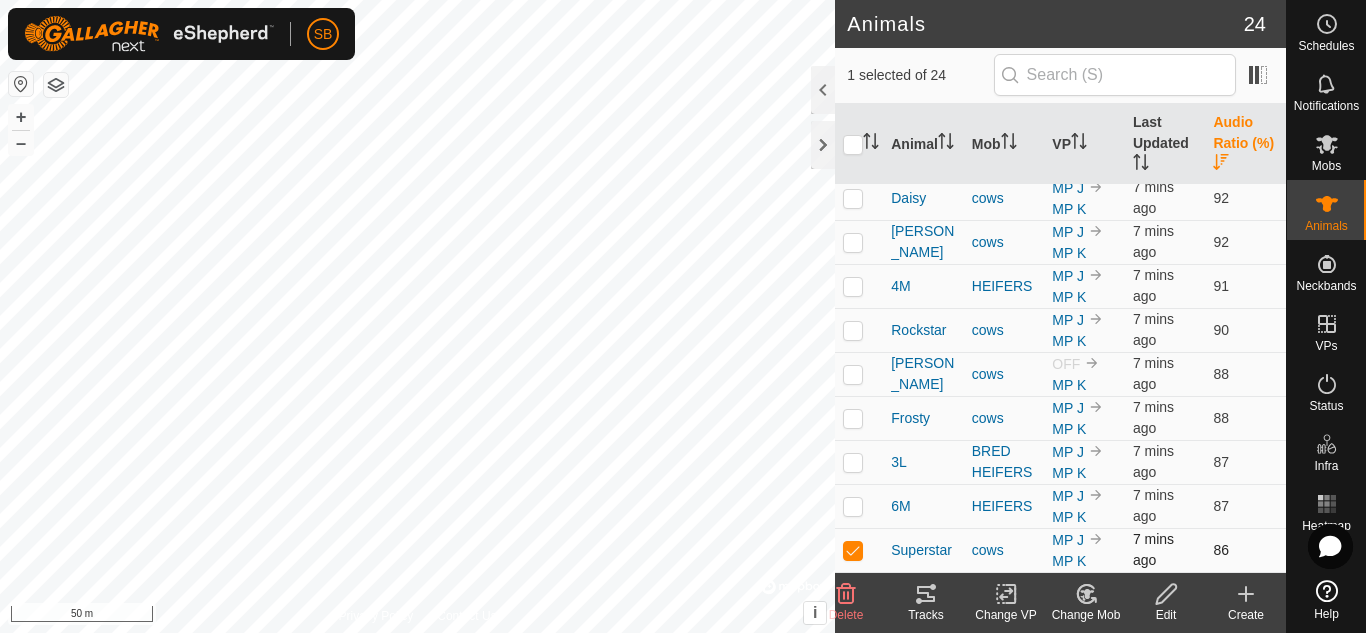 click at bounding box center [853, 550] 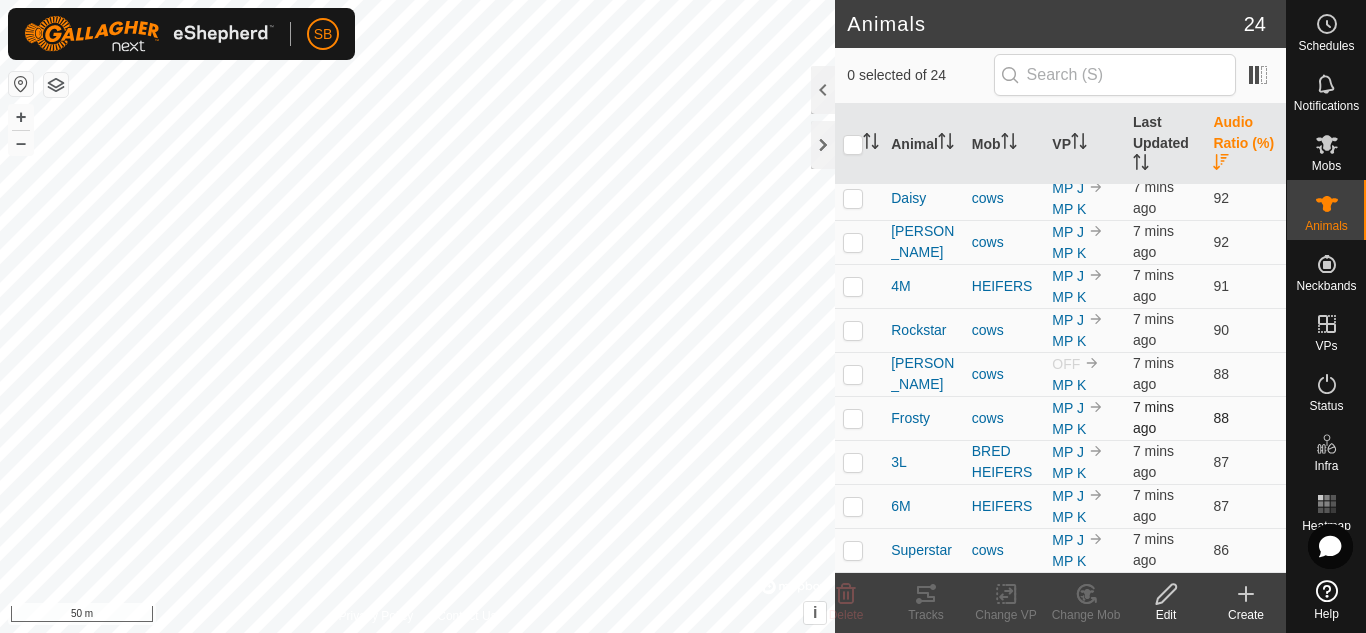 click at bounding box center (853, 418) 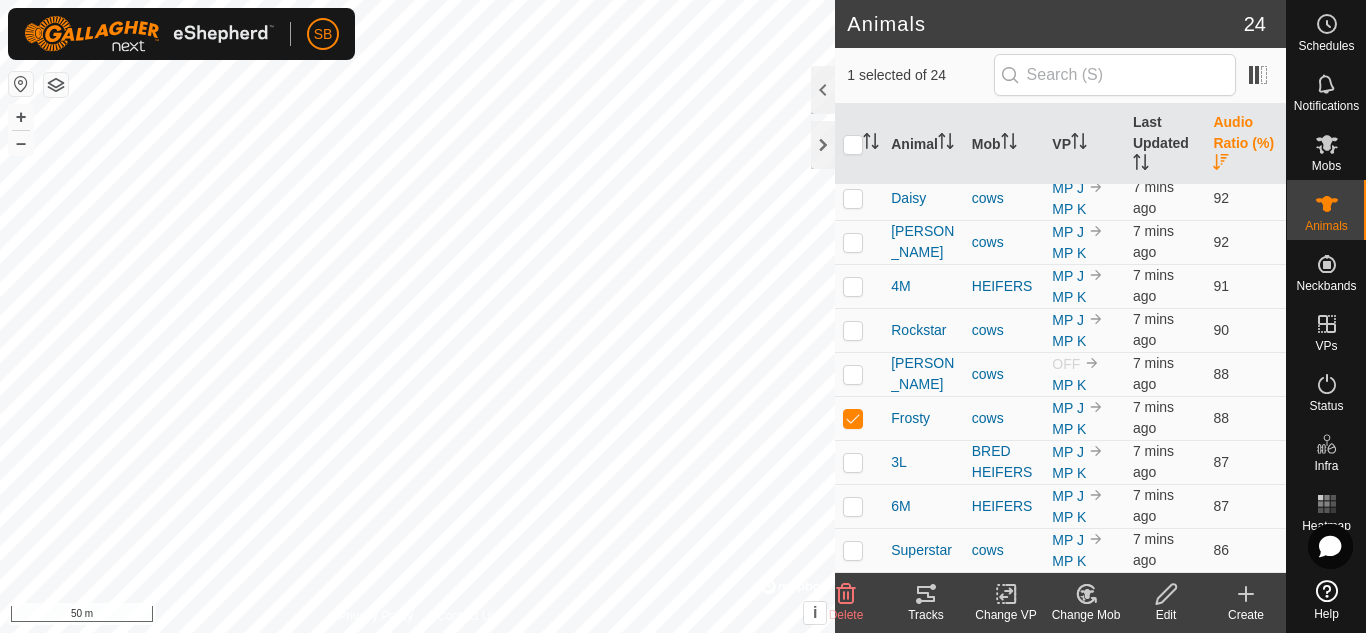 click 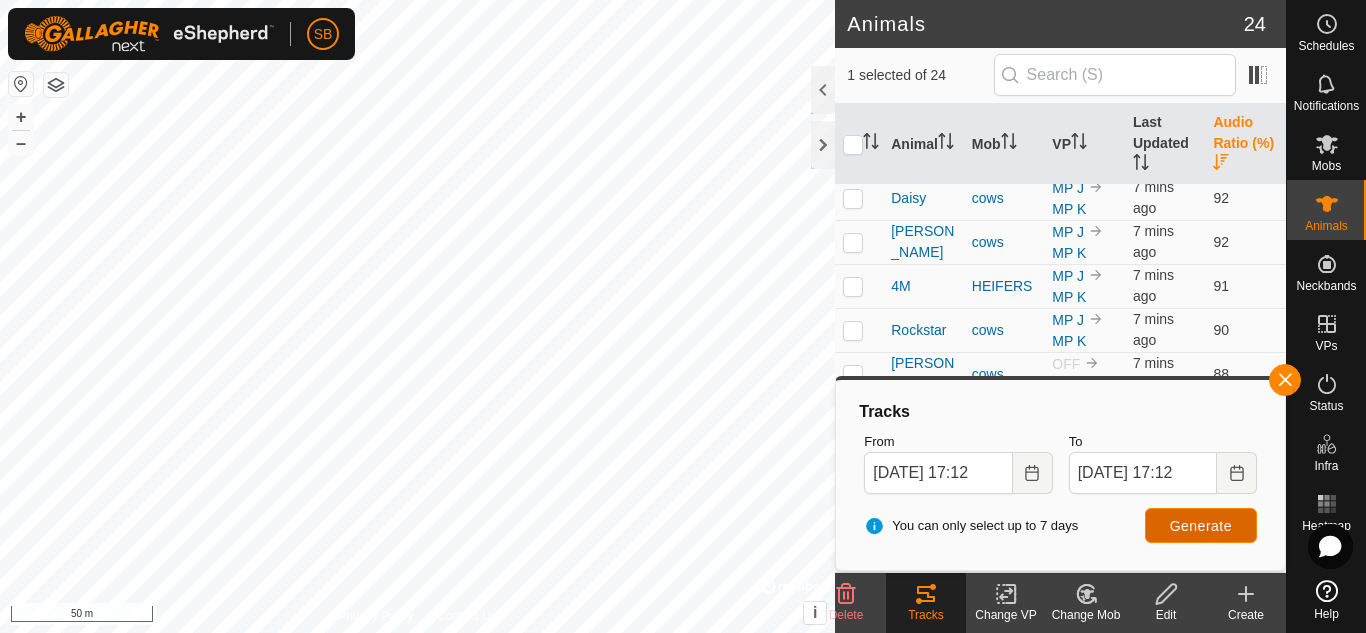 click on "Generate" at bounding box center [1201, 526] 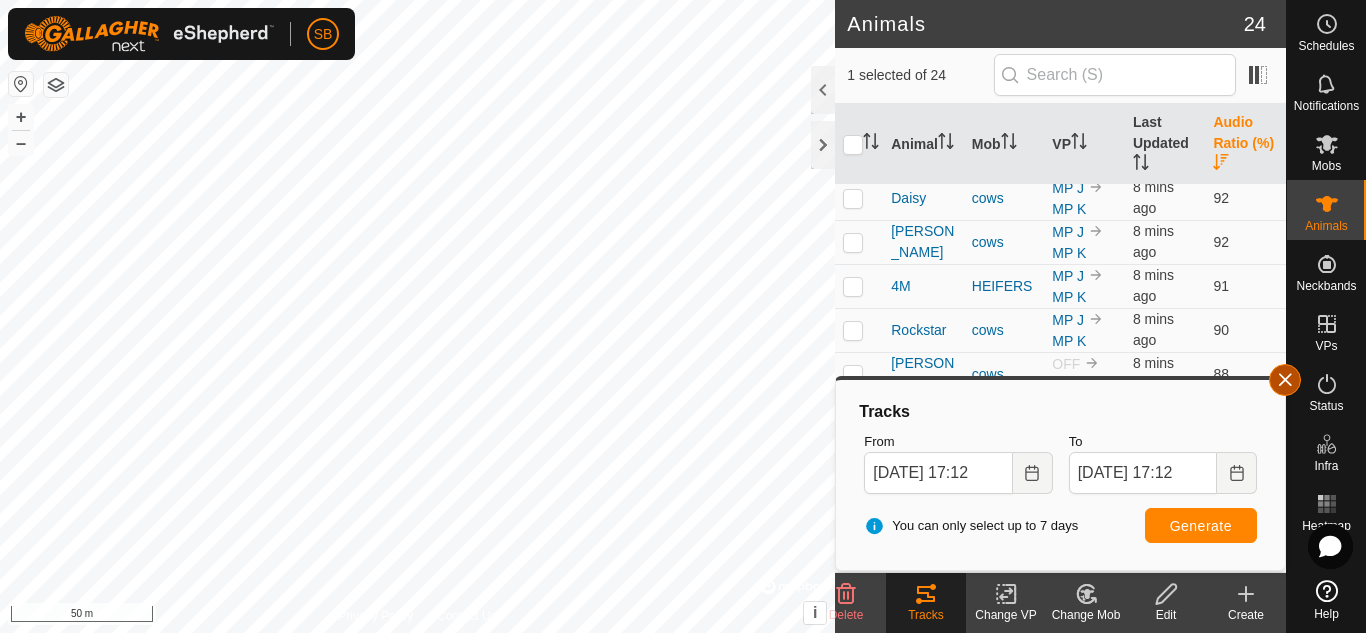 click at bounding box center [1285, 380] 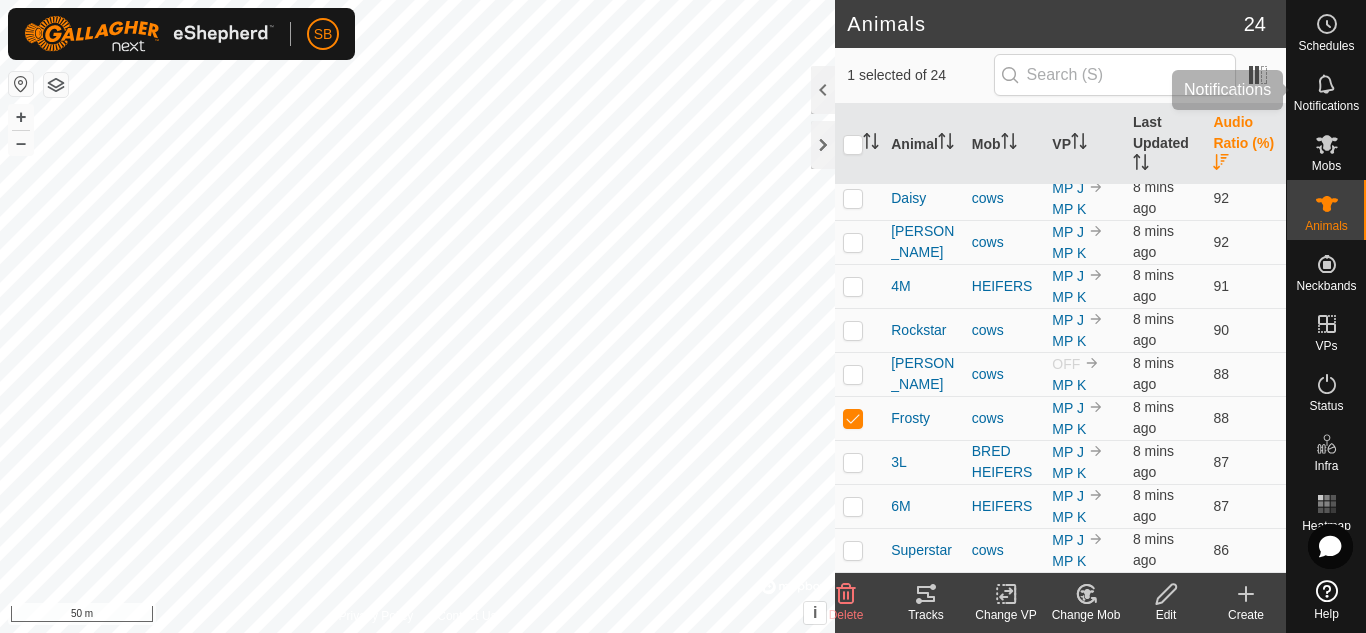 click on "Notifications" at bounding box center (1326, 106) 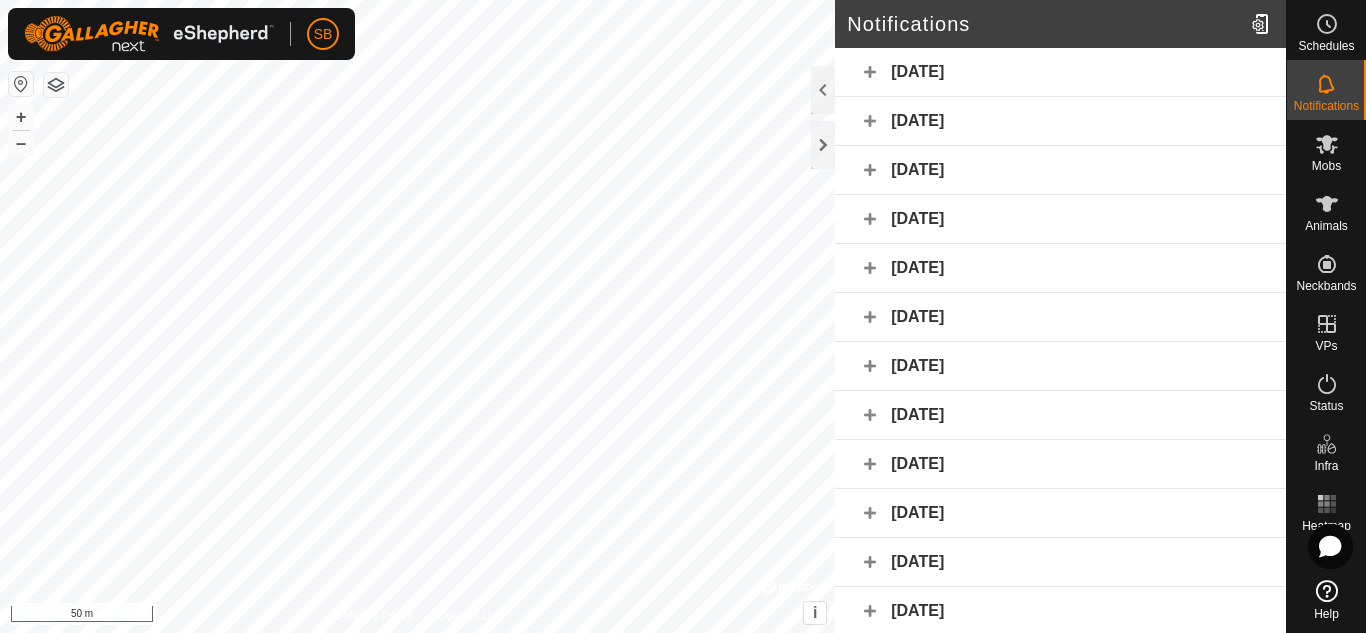 click on "[DATE]" 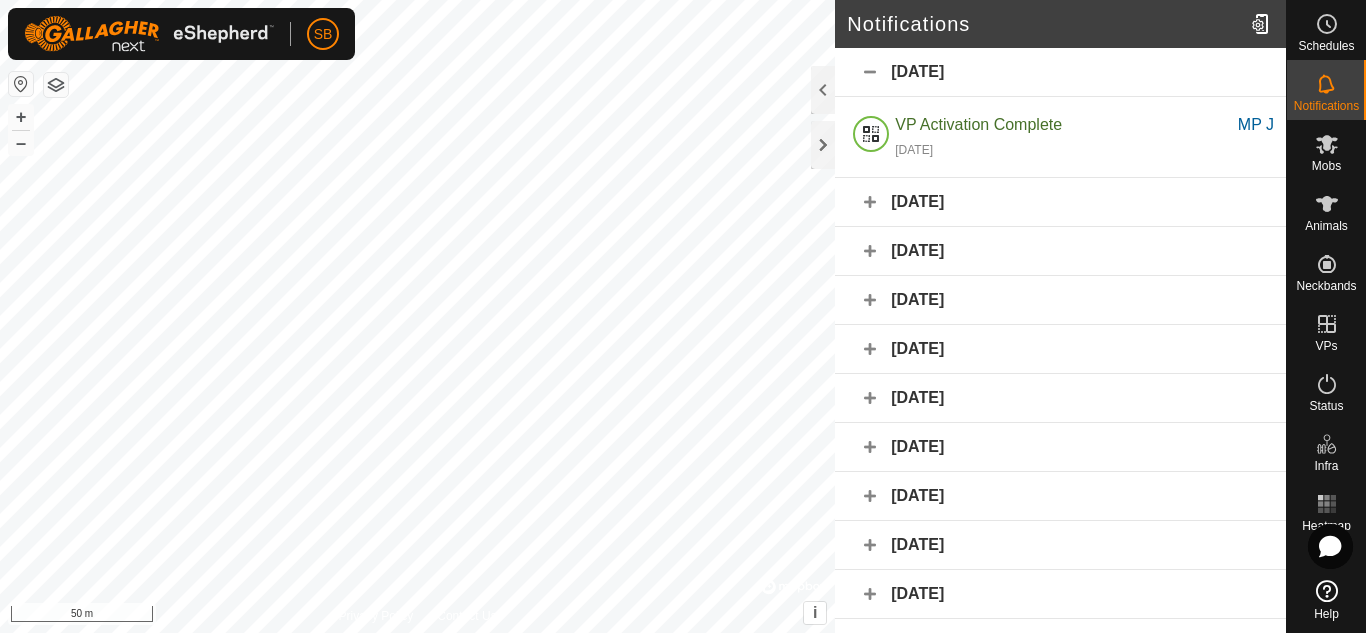 click on "[DATE]" 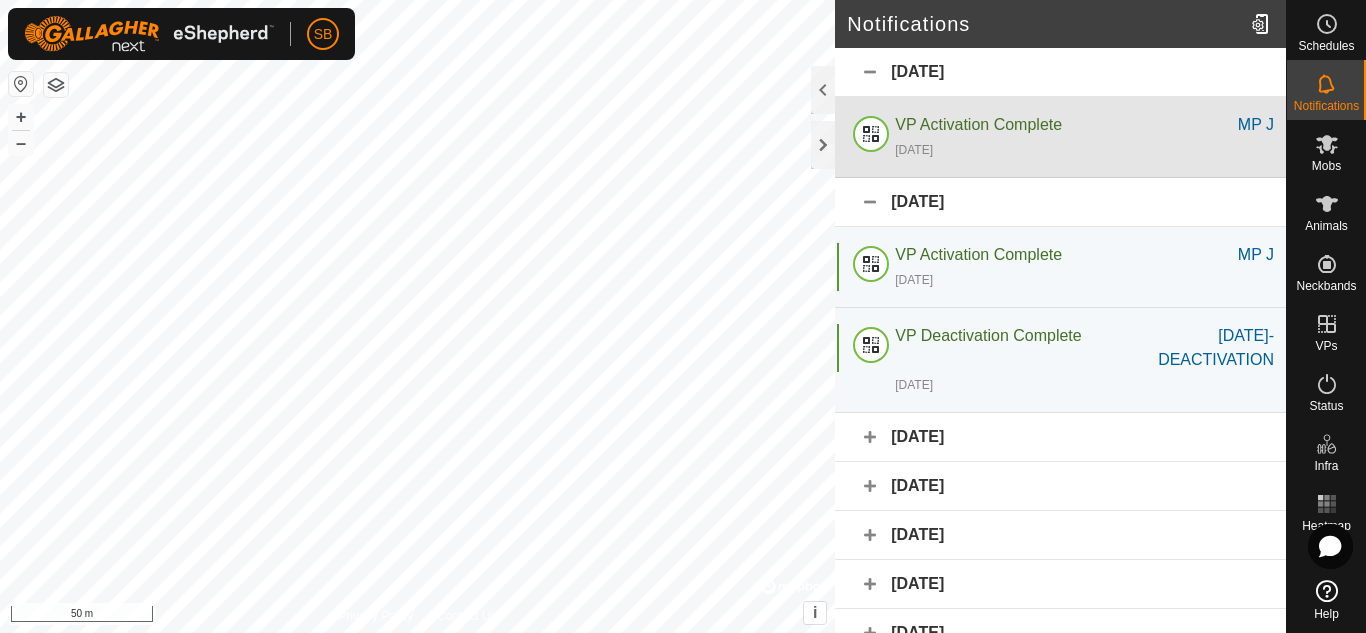 click on "VP Activation Complete" 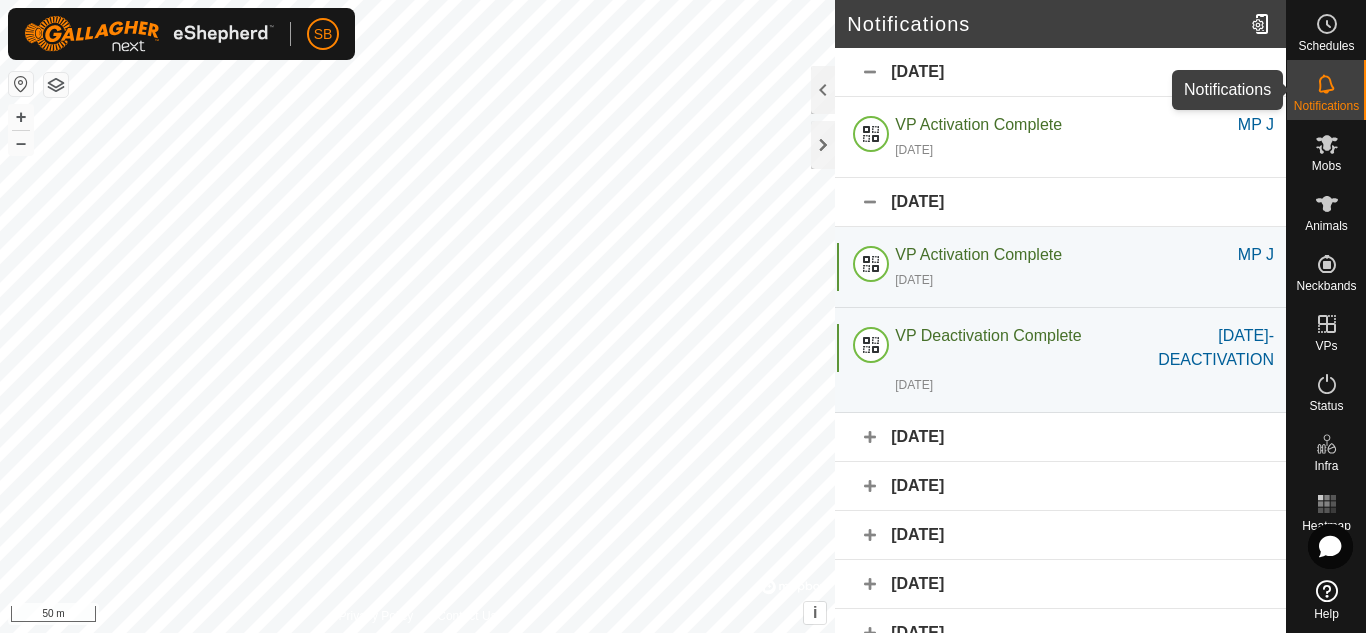 click on "Notifications" at bounding box center (1326, 106) 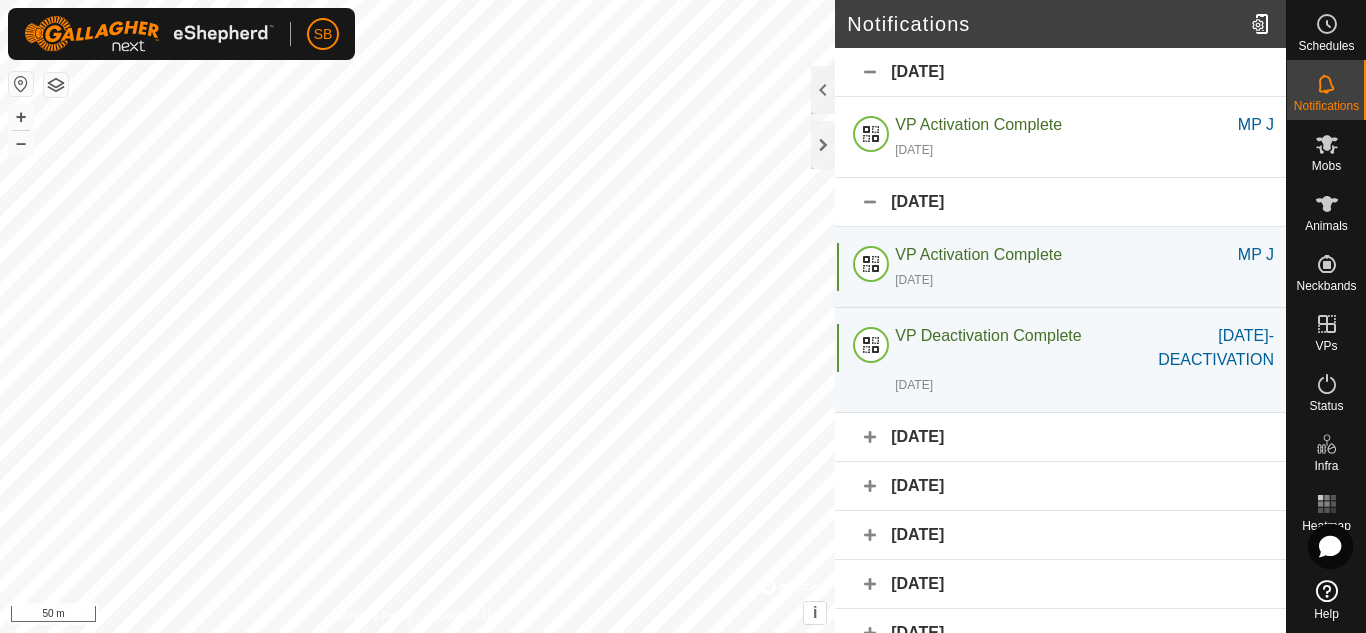 click on "[DATE]" 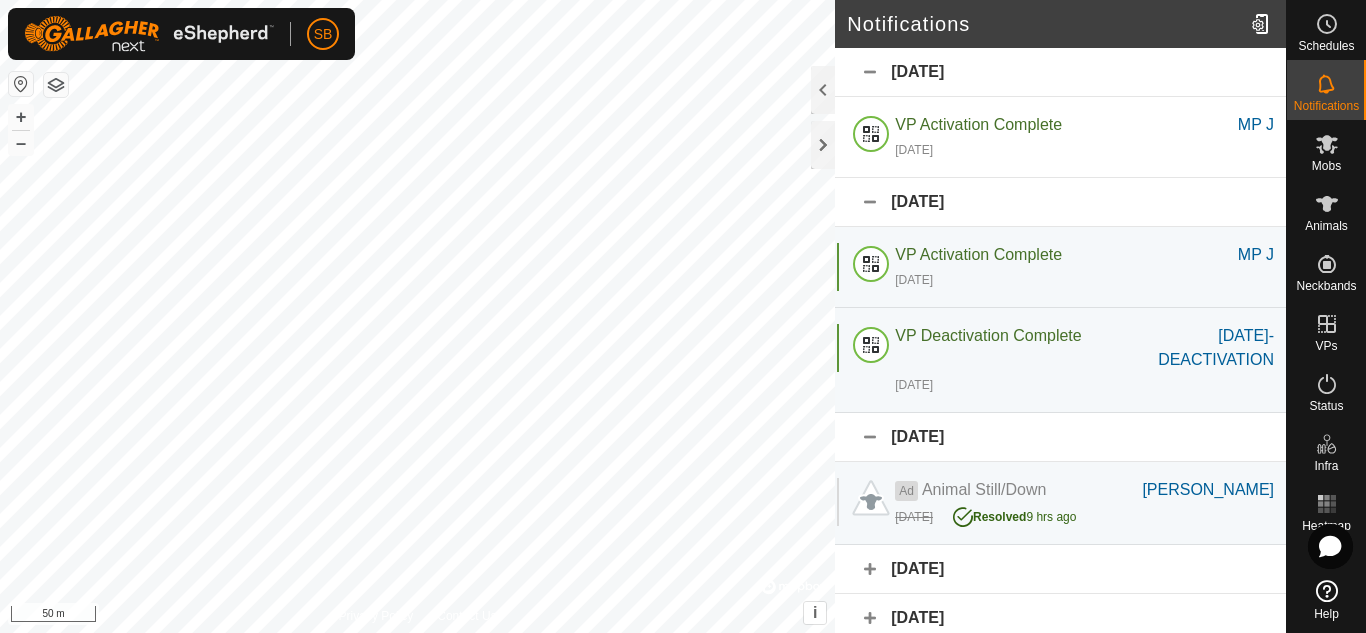 click on "Help" 